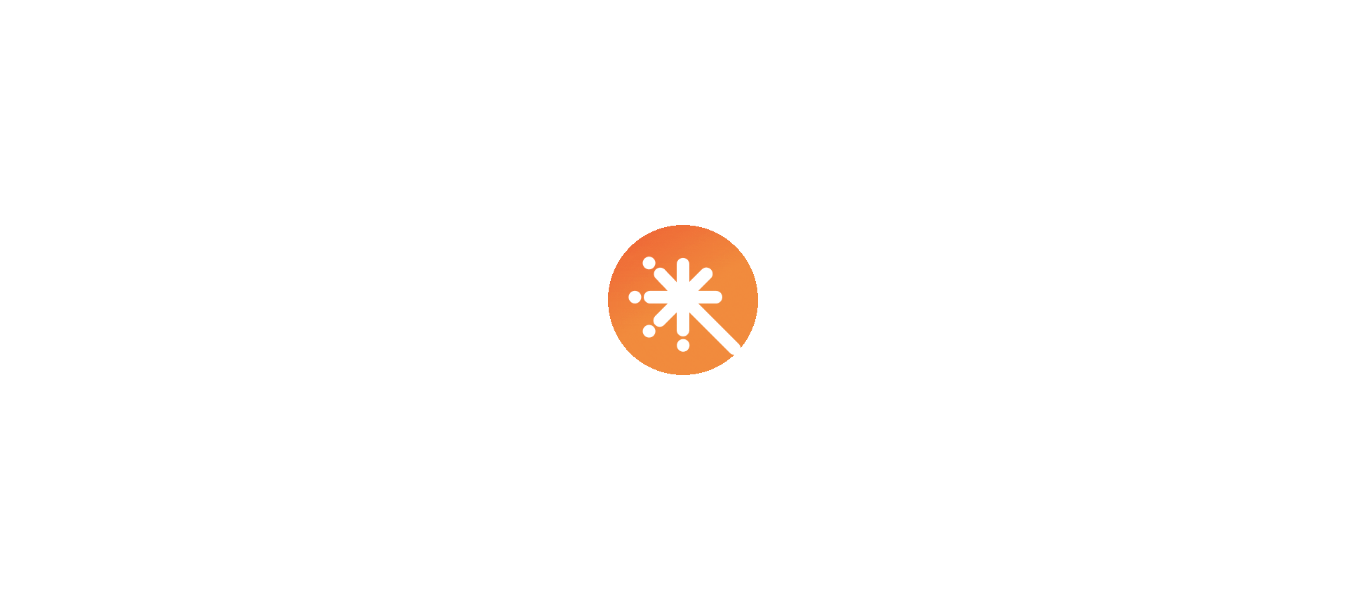 scroll, scrollTop: 0, scrollLeft: 0, axis: both 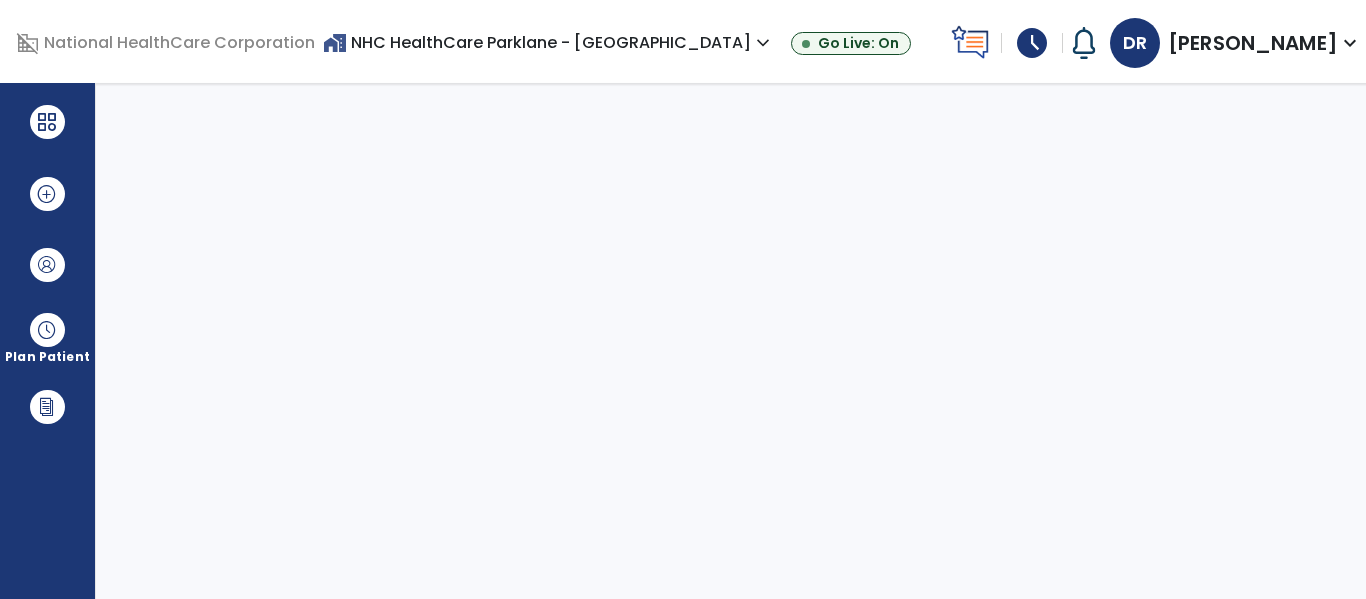 select on "****" 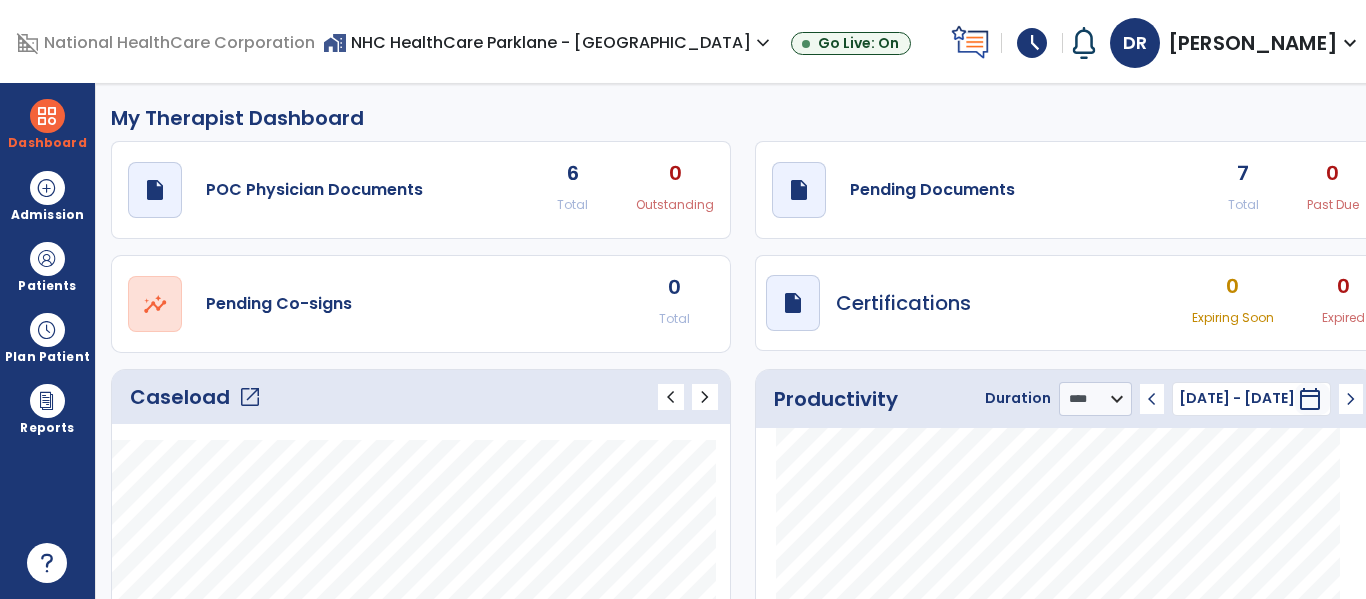 click on "schedule" at bounding box center (1032, 43) 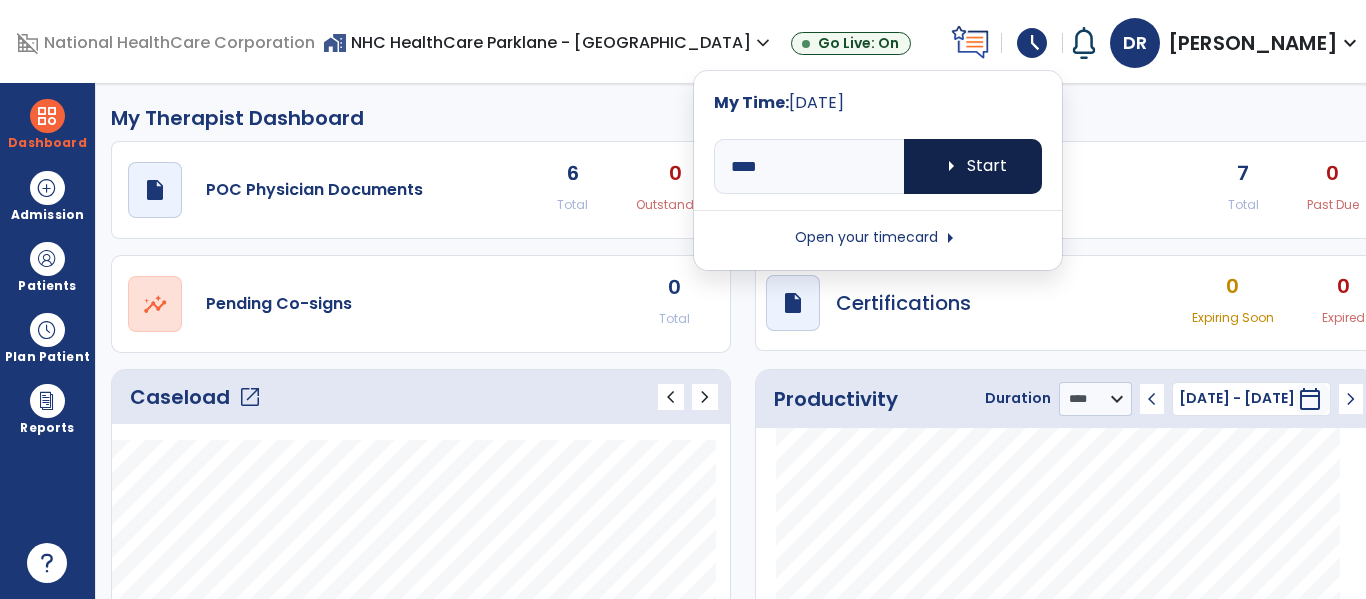 click on "arrow_right  Start" at bounding box center [973, 166] 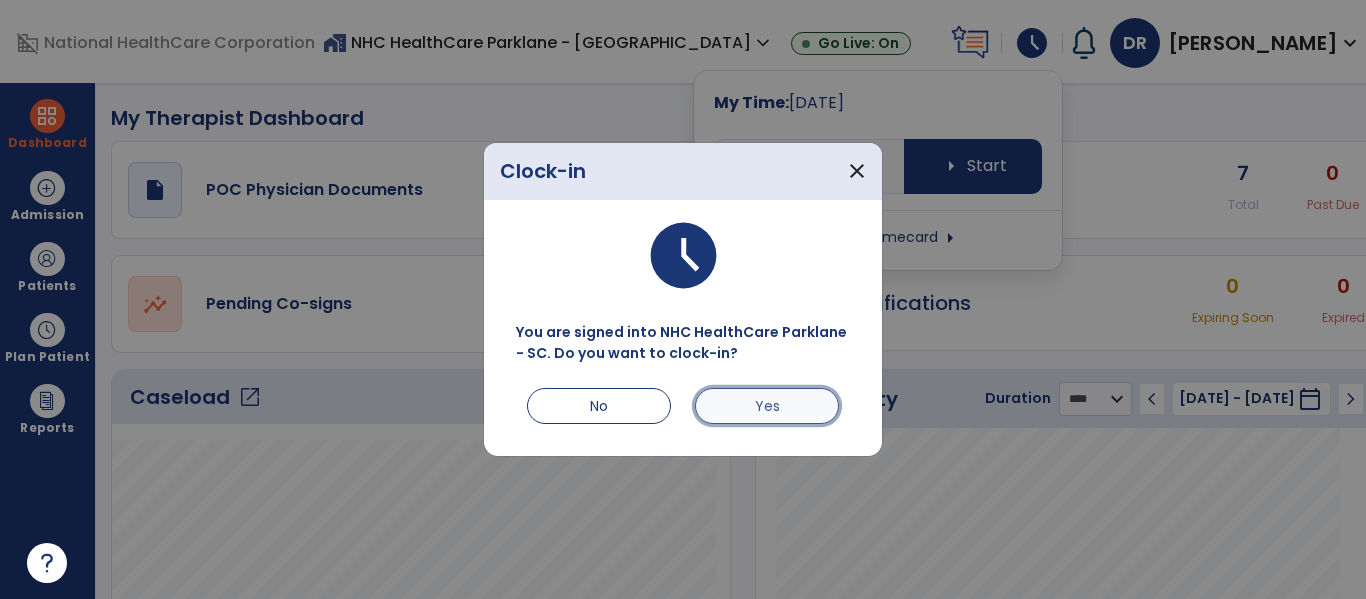 click on "Yes" at bounding box center [767, 406] 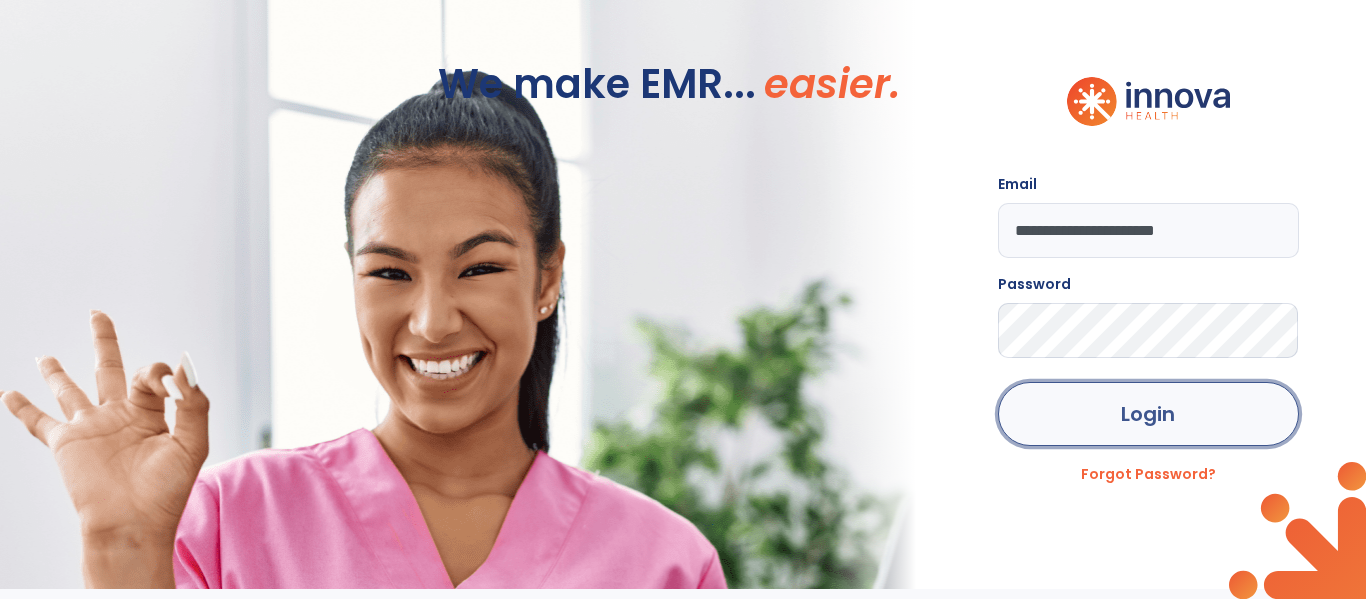click on "Login" 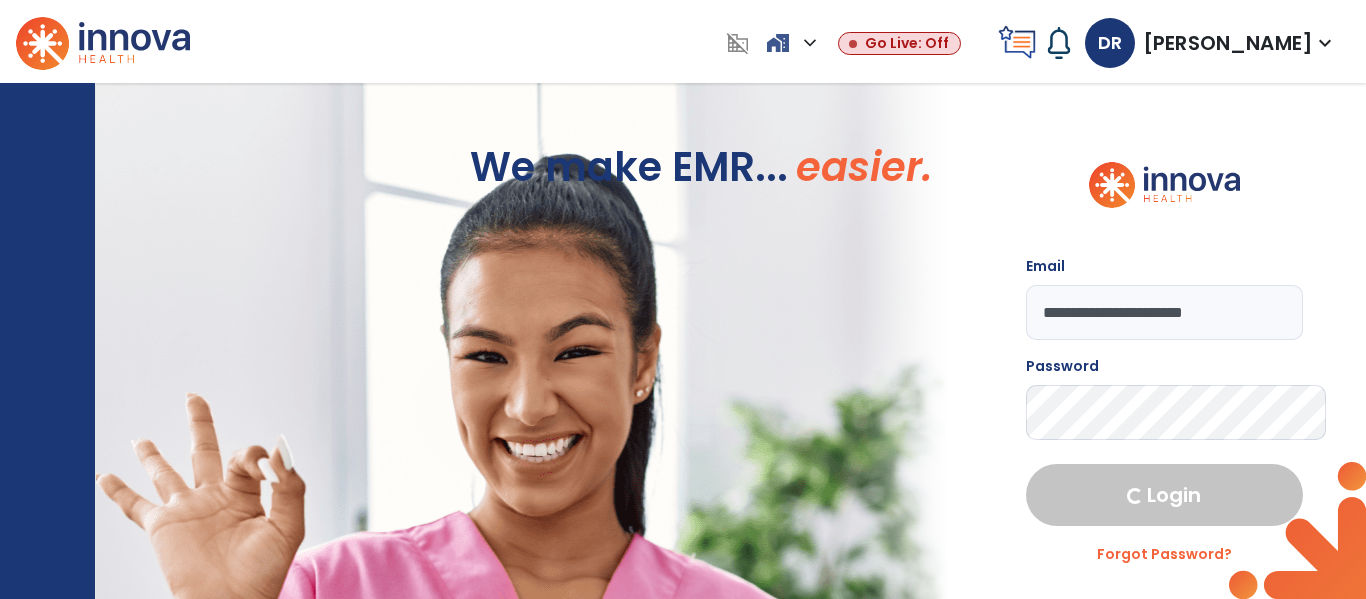 select on "****" 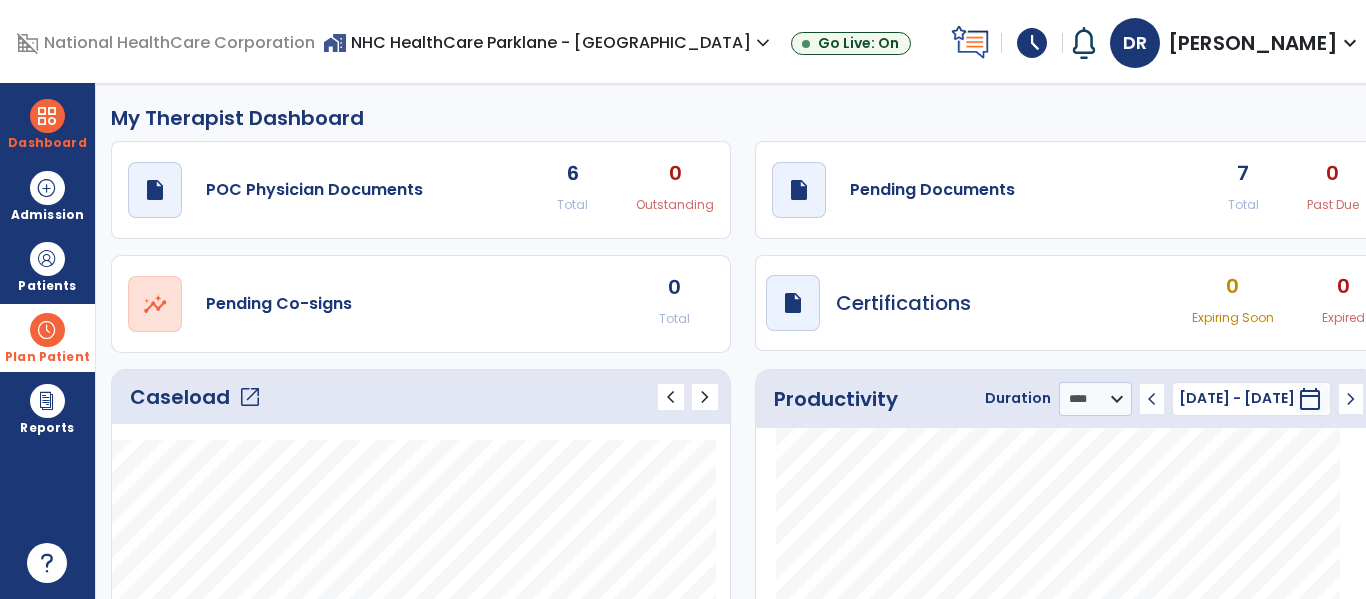 click at bounding box center [47, 330] 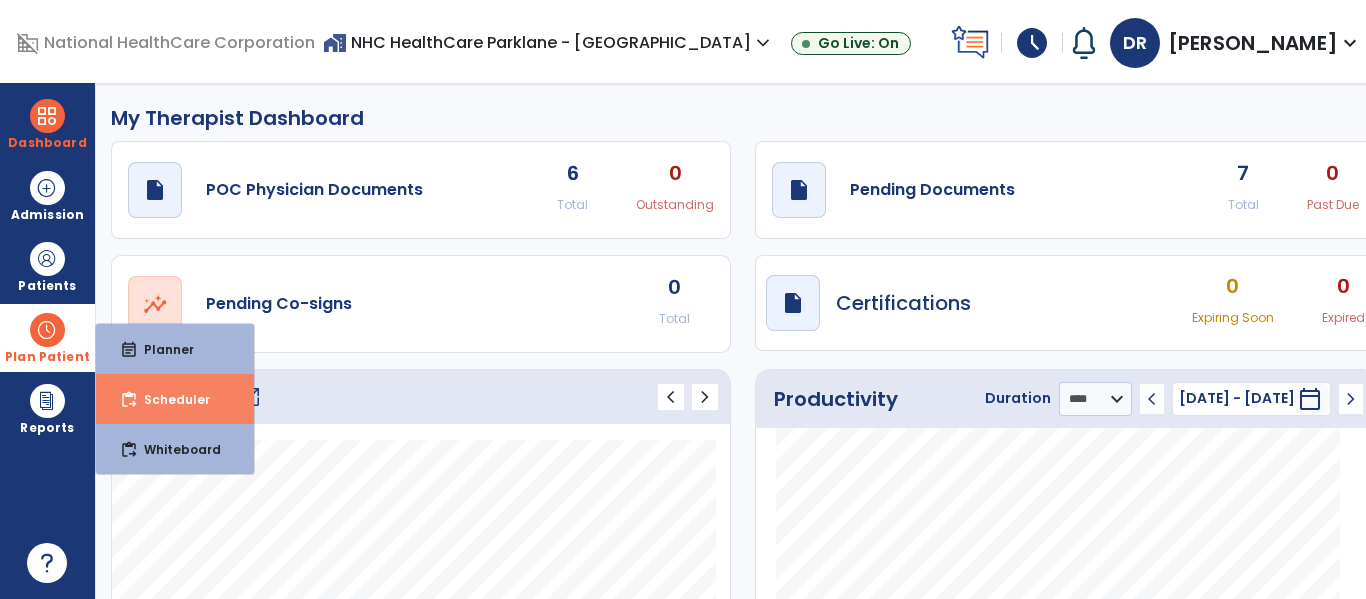 click on "content_paste_go  Scheduler" at bounding box center [175, 399] 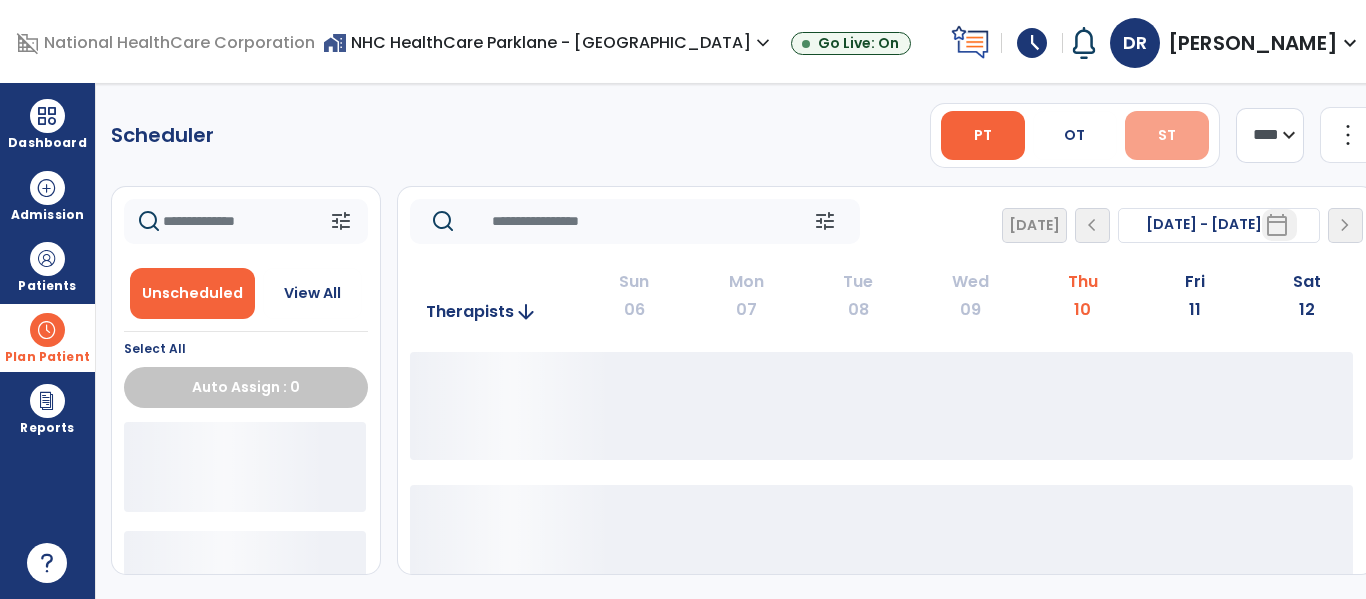 click on "ST" at bounding box center (1167, 135) 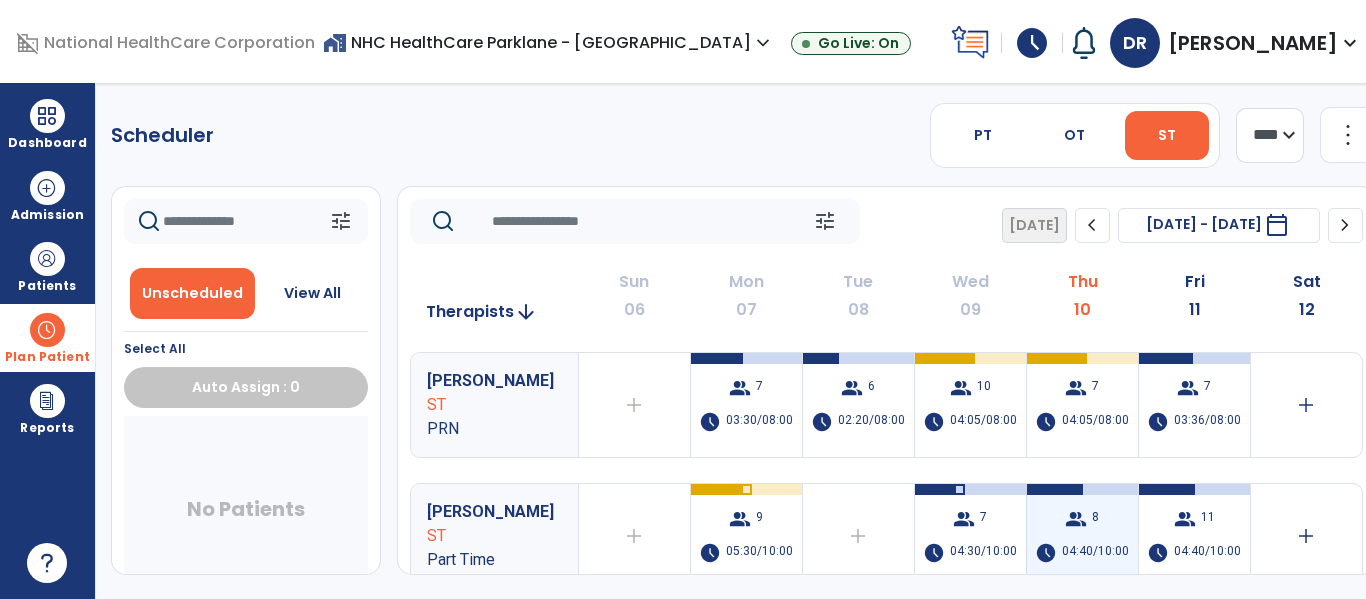 click on "group  8" at bounding box center [1082, 519] 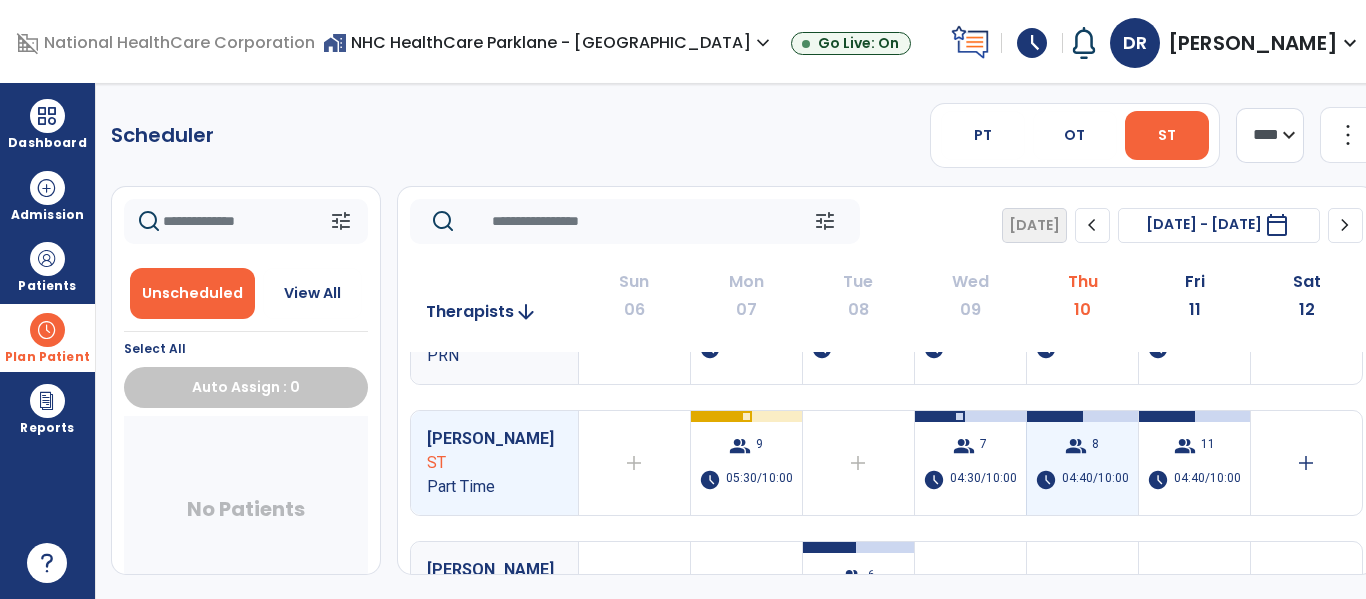 scroll, scrollTop: 0, scrollLeft: 0, axis: both 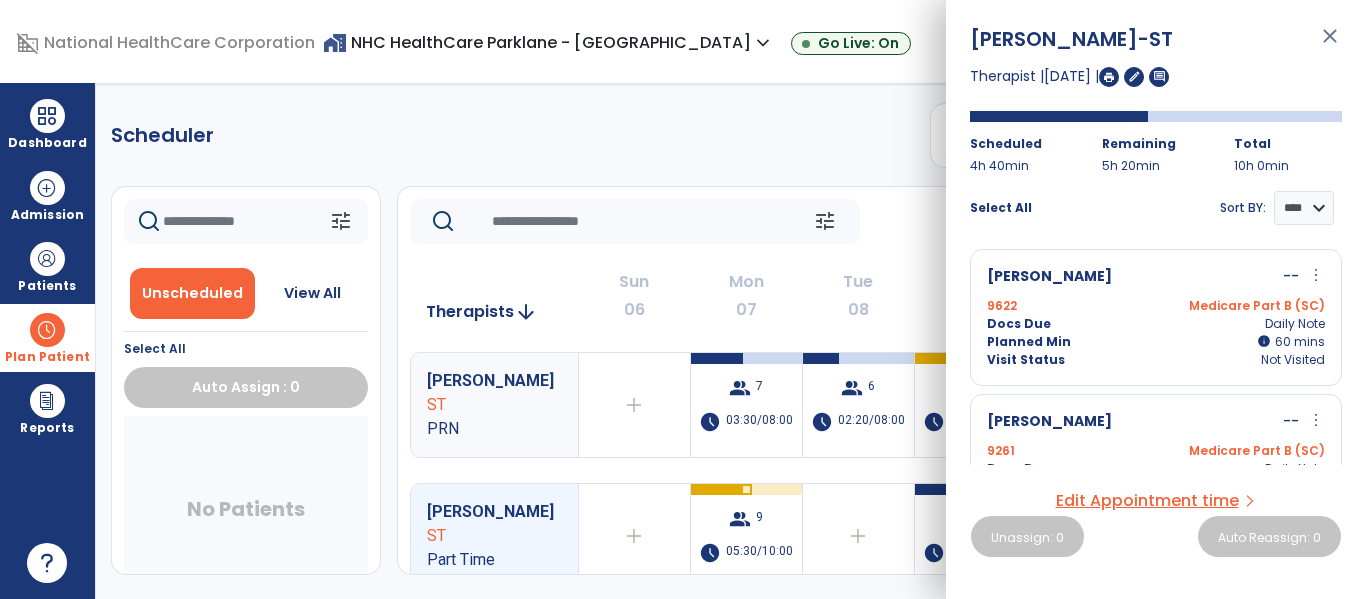 click at bounding box center (1109, 77) 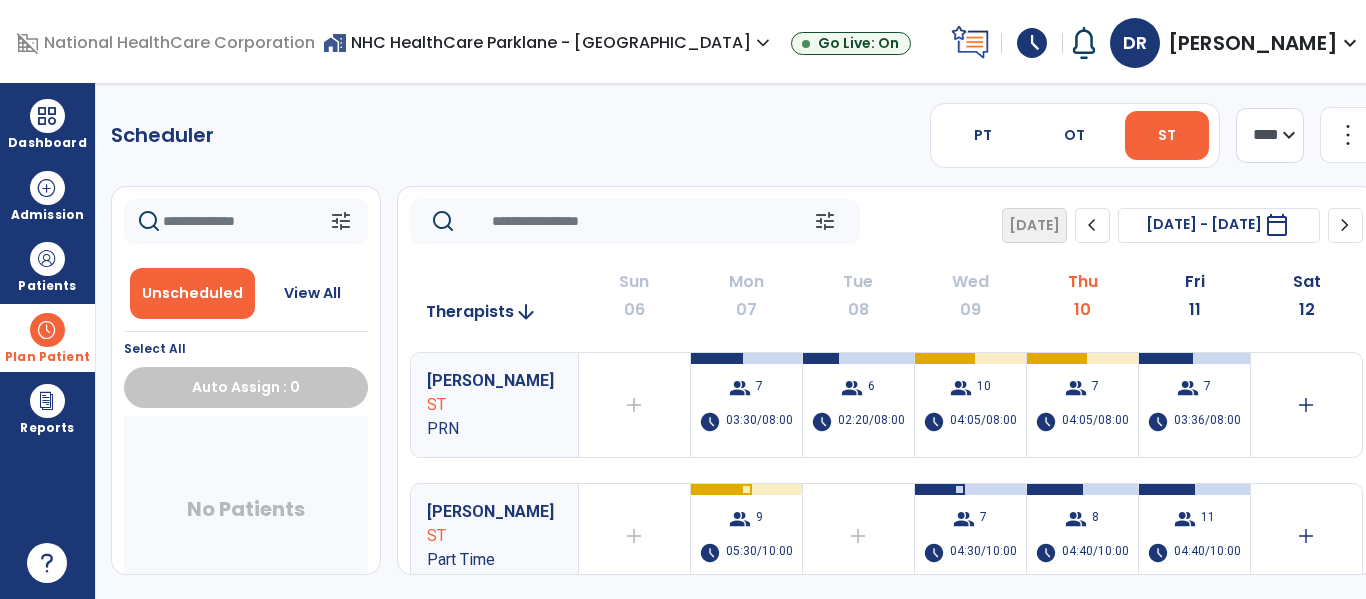 click at bounding box center (16, 41) 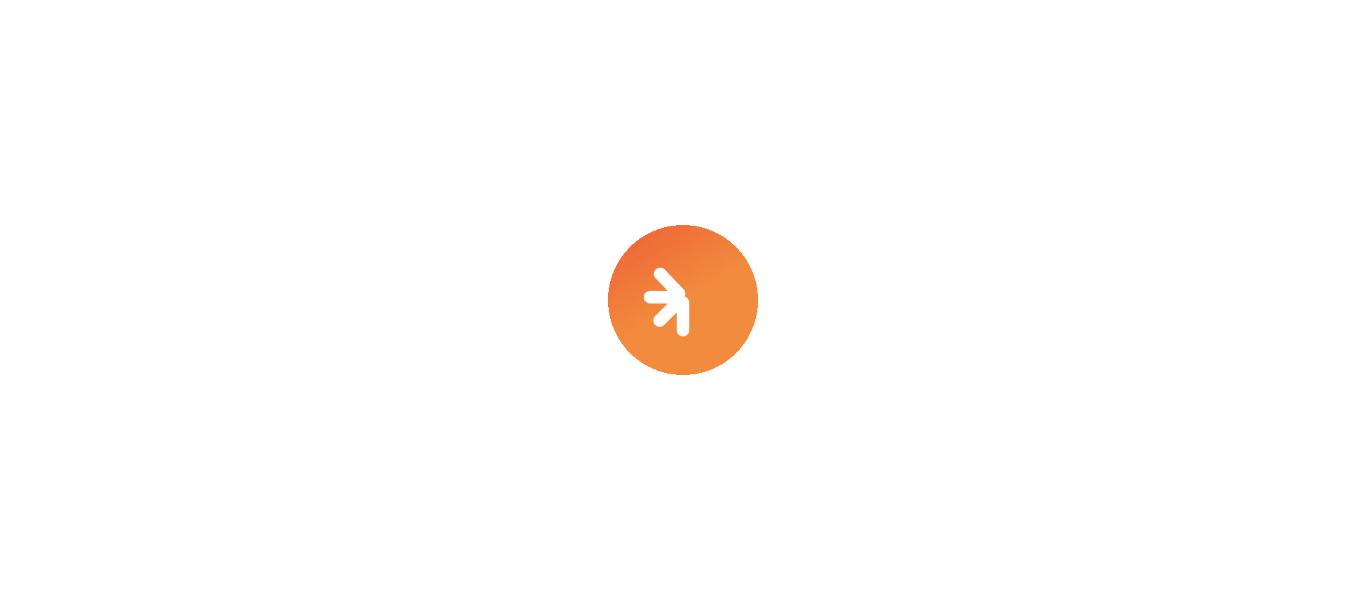 scroll, scrollTop: 0, scrollLeft: 0, axis: both 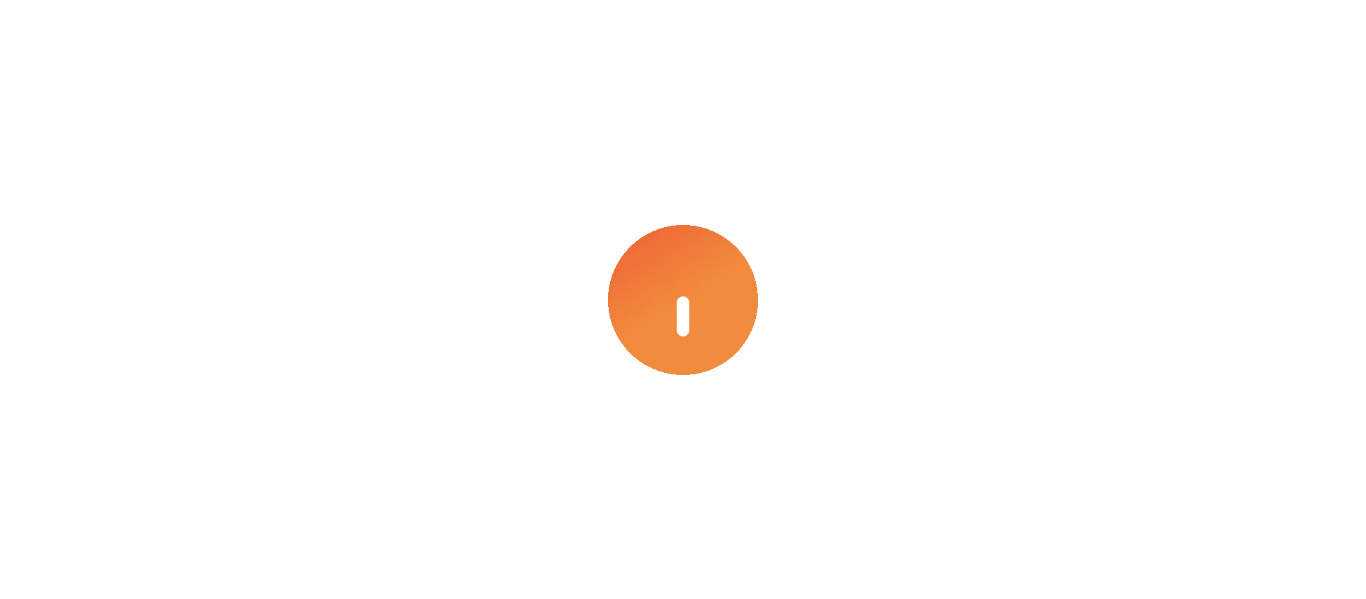 select on "****" 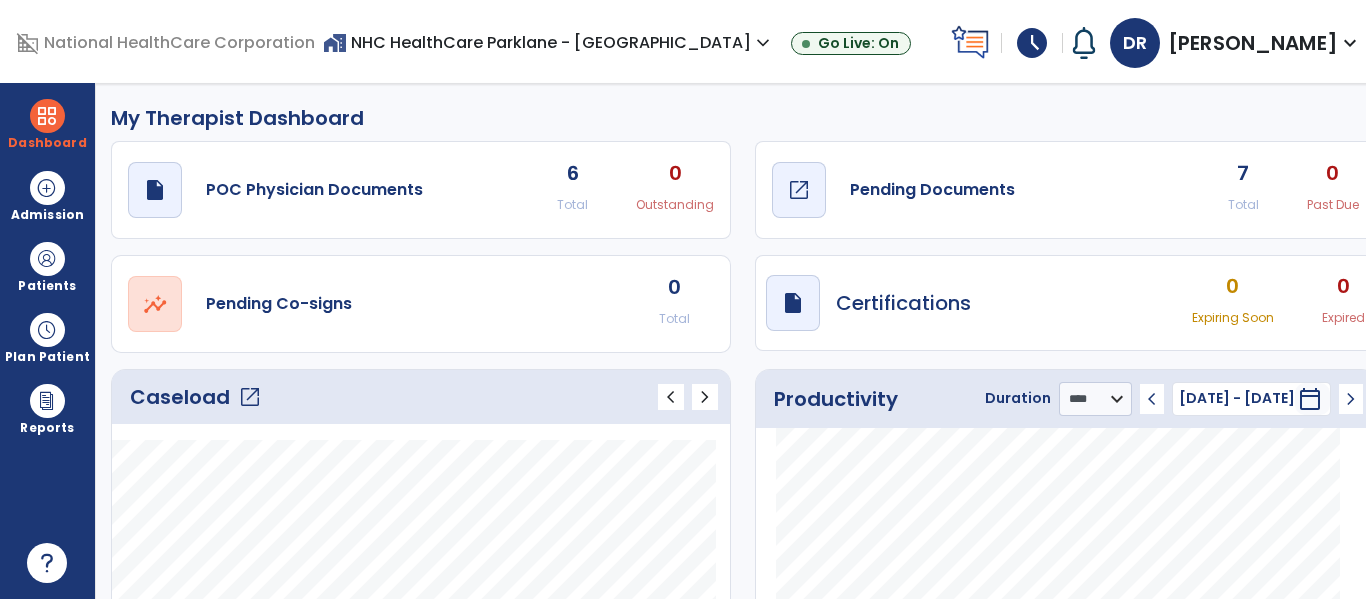 click on "Pending Documents" 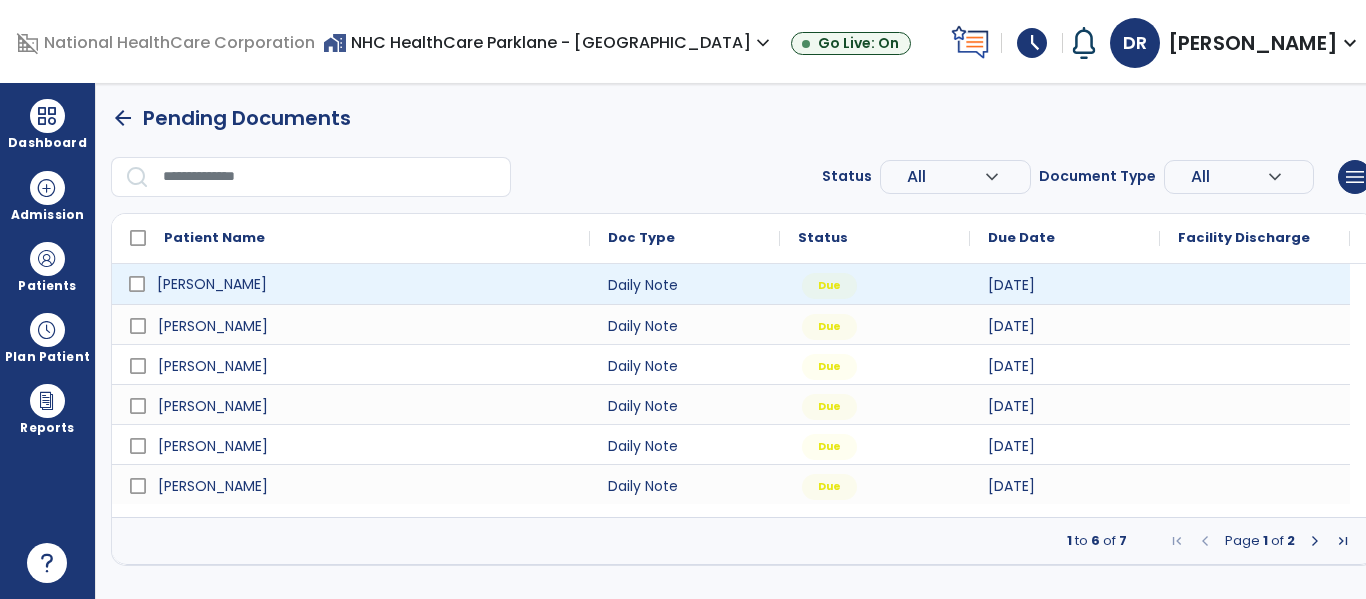 click on "[PERSON_NAME]" at bounding box center (365, 284) 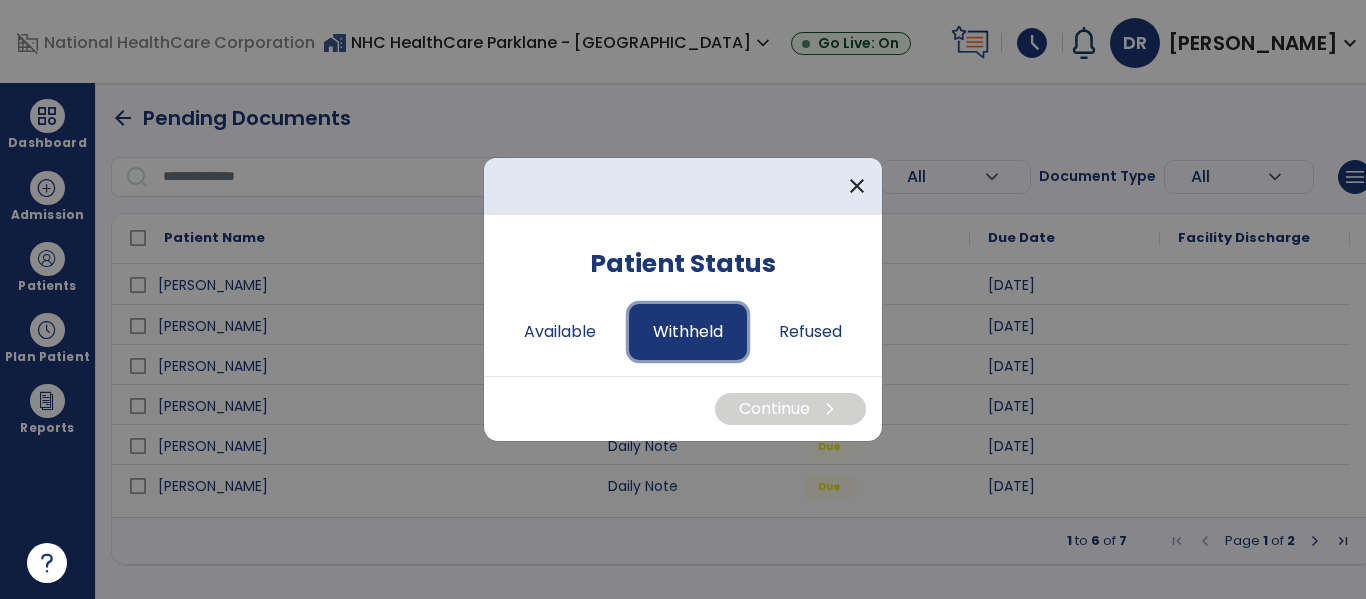 click on "Withheld" at bounding box center [688, 332] 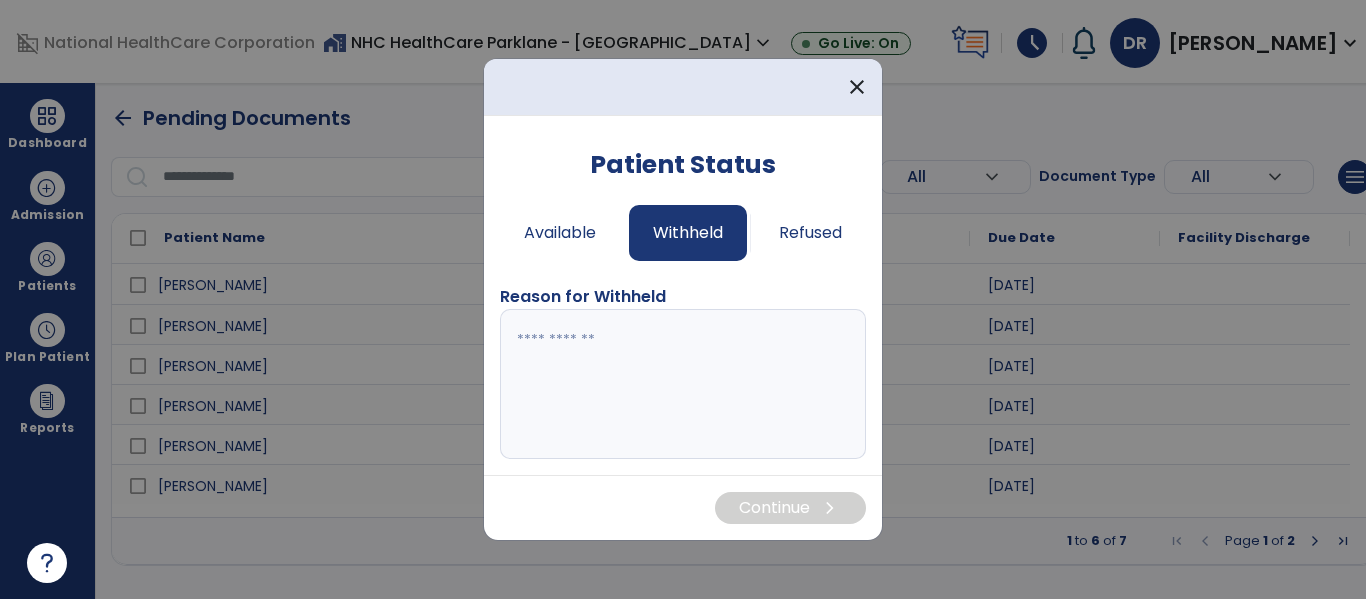 click at bounding box center (683, 384) 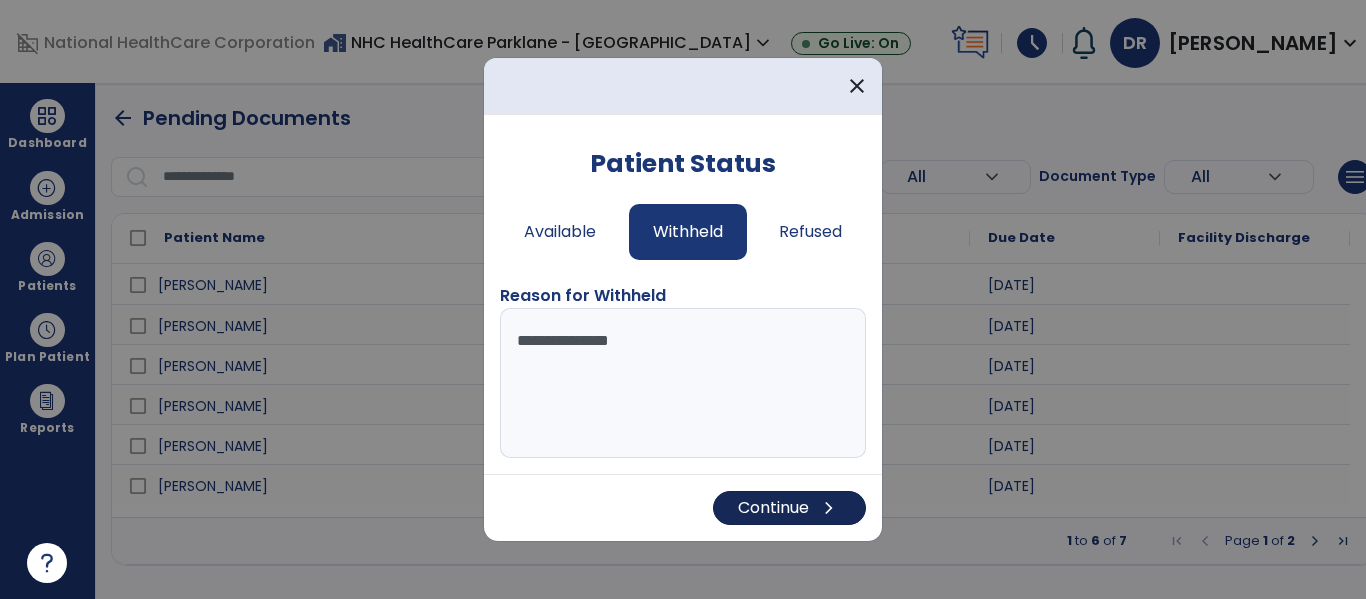type on "**********" 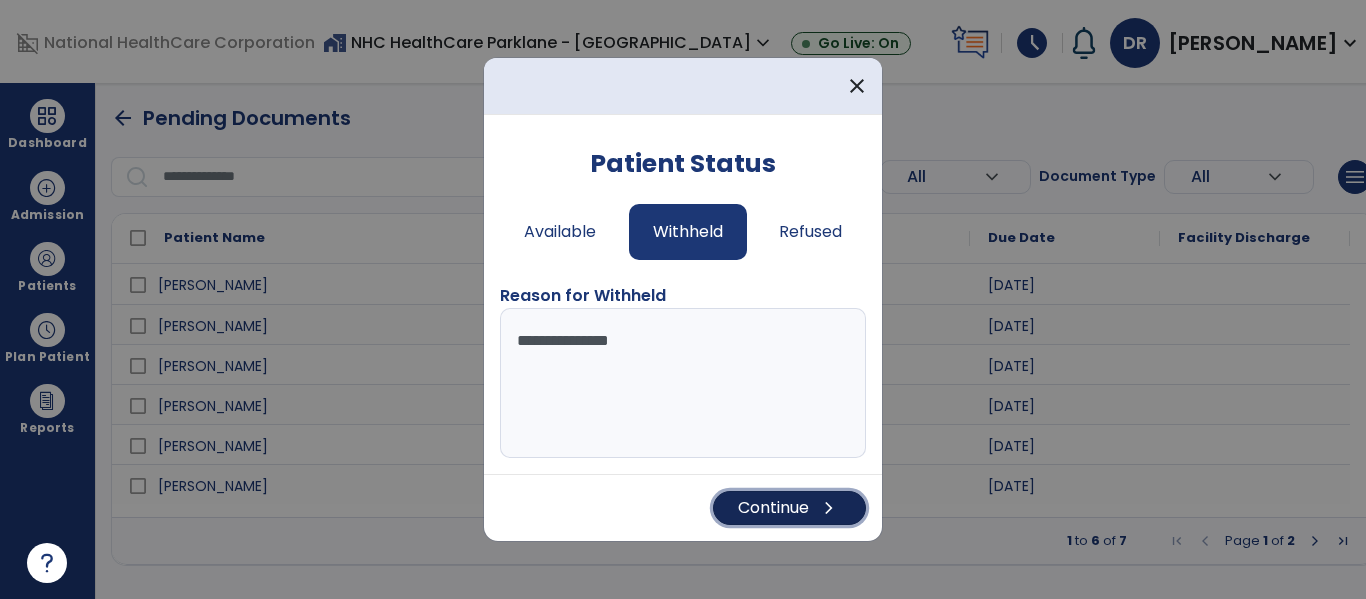 click on "Continue   chevron_right" at bounding box center [789, 508] 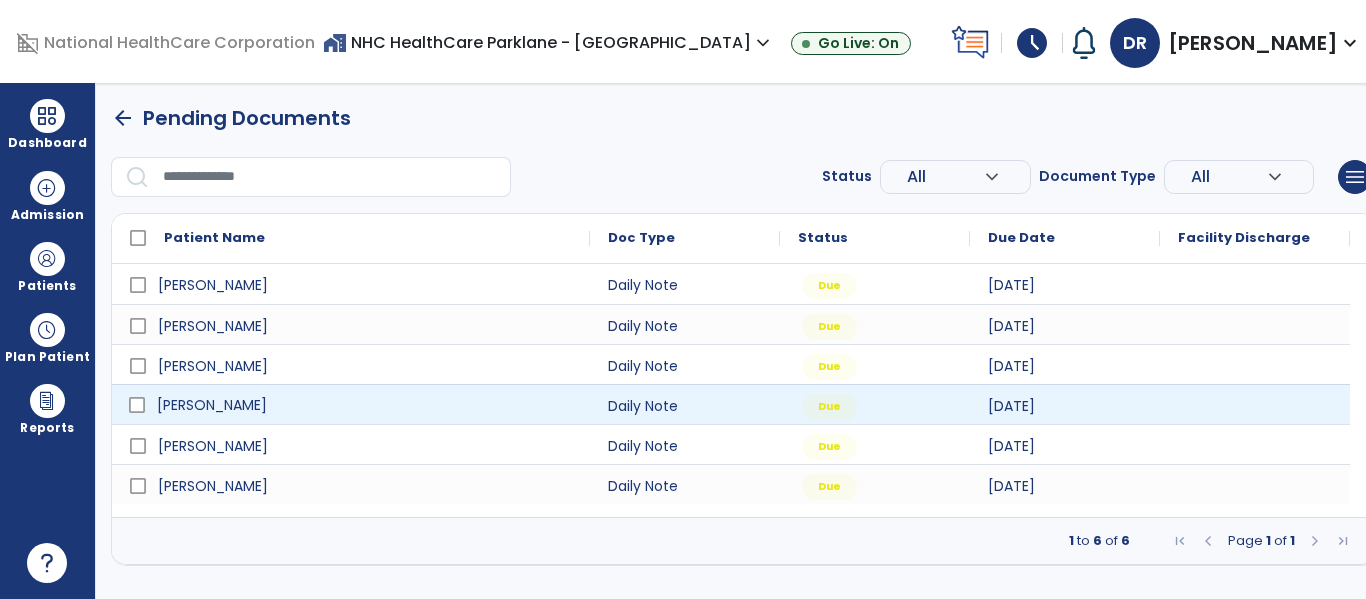 click on "[PERSON_NAME]" at bounding box center (365, 405) 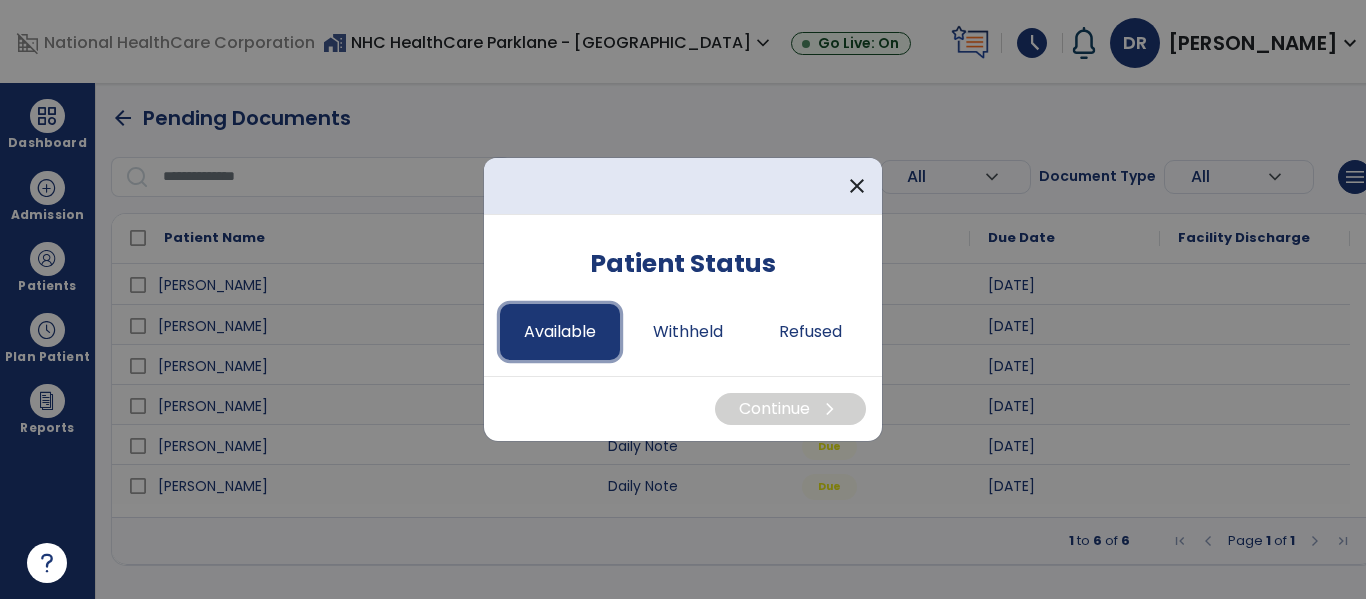 drag, startPoint x: 585, startPoint y: 338, endPoint x: 600, endPoint y: 342, distance: 15.524175 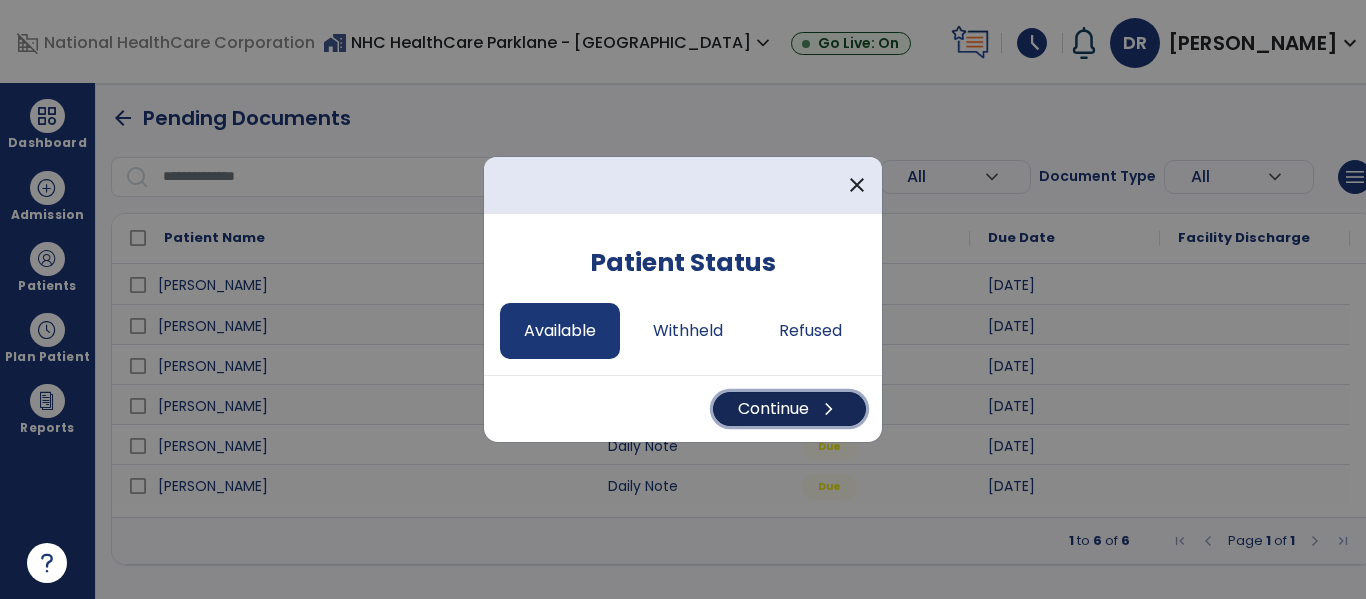 click on "Continue   chevron_right" at bounding box center (789, 409) 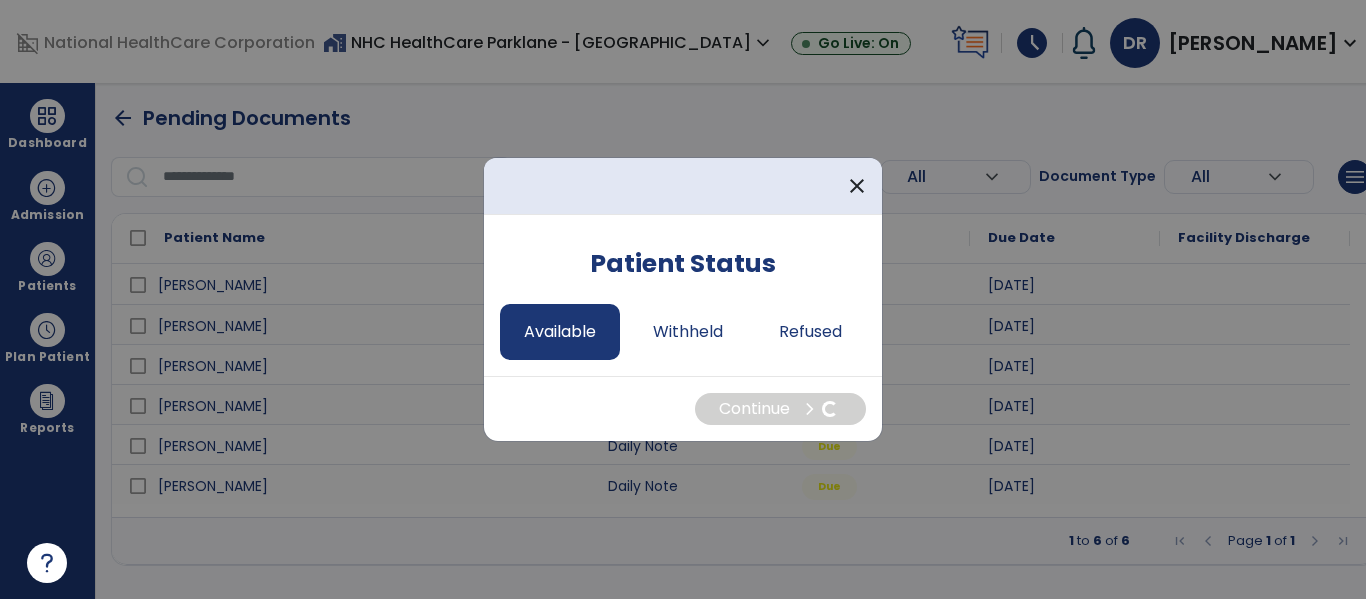 select on "*" 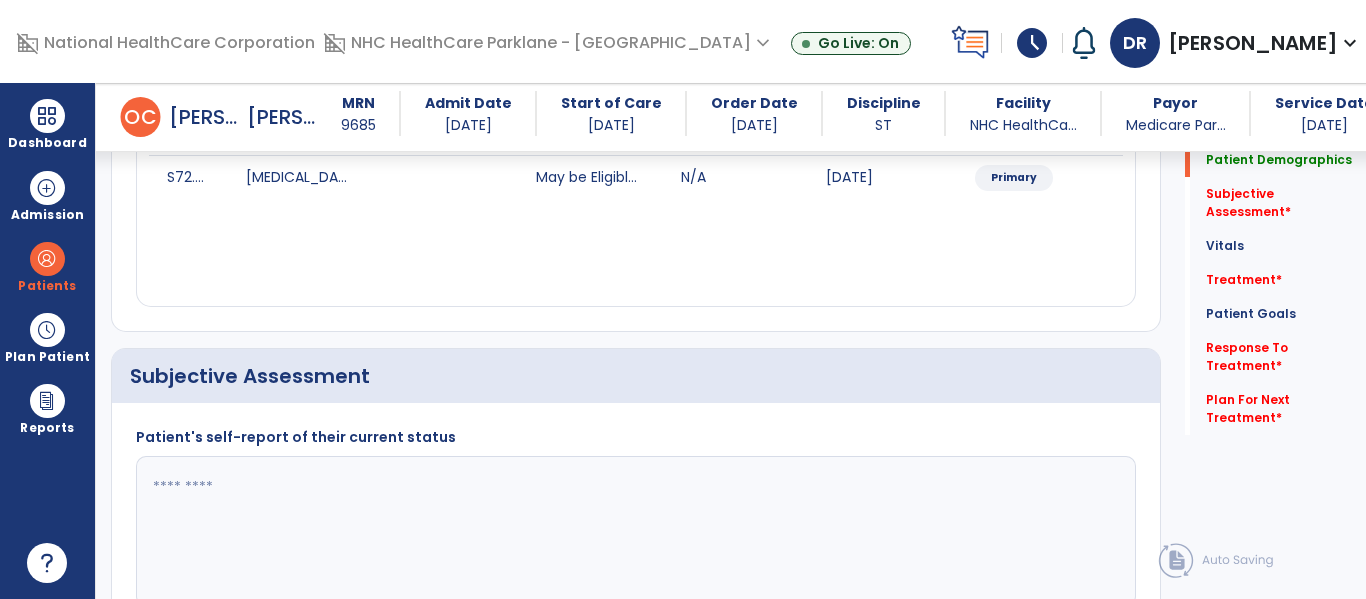 scroll, scrollTop: 300, scrollLeft: 0, axis: vertical 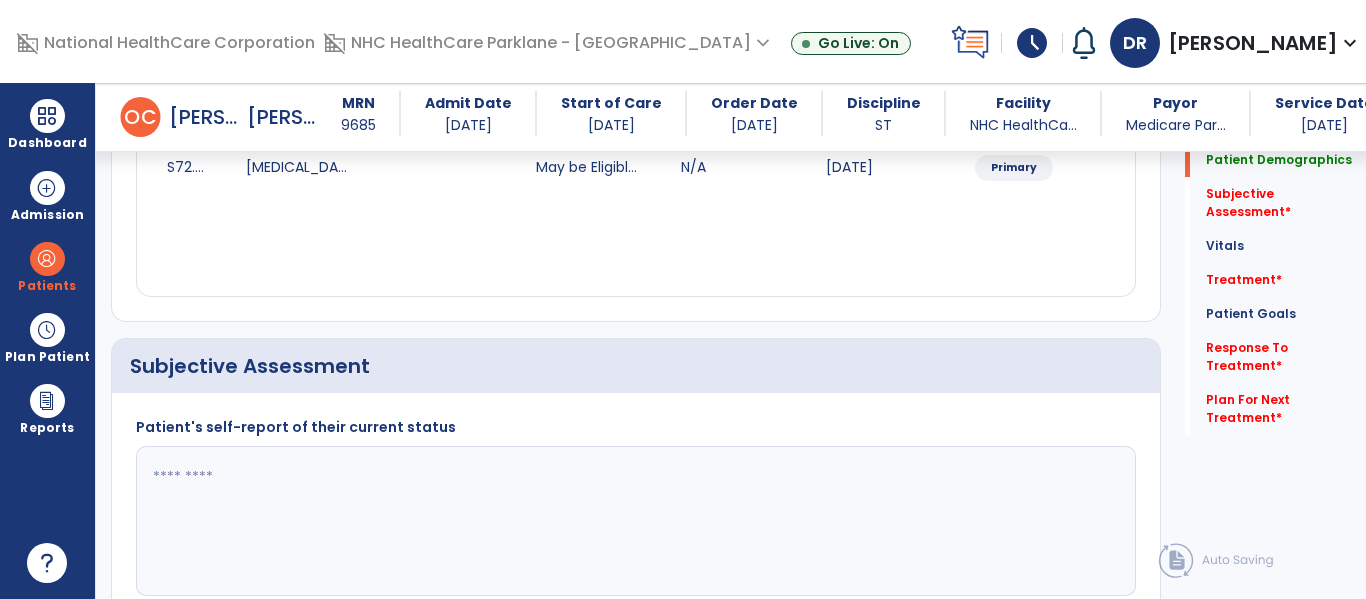 click 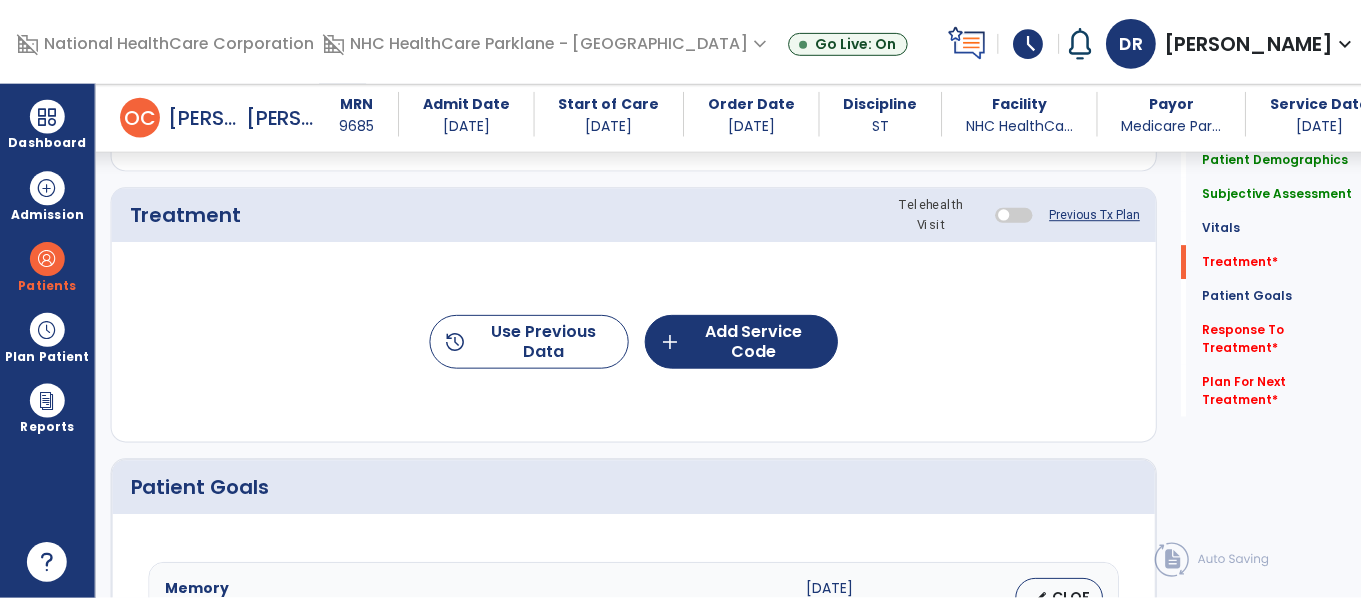 scroll, scrollTop: 1200, scrollLeft: 0, axis: vertical 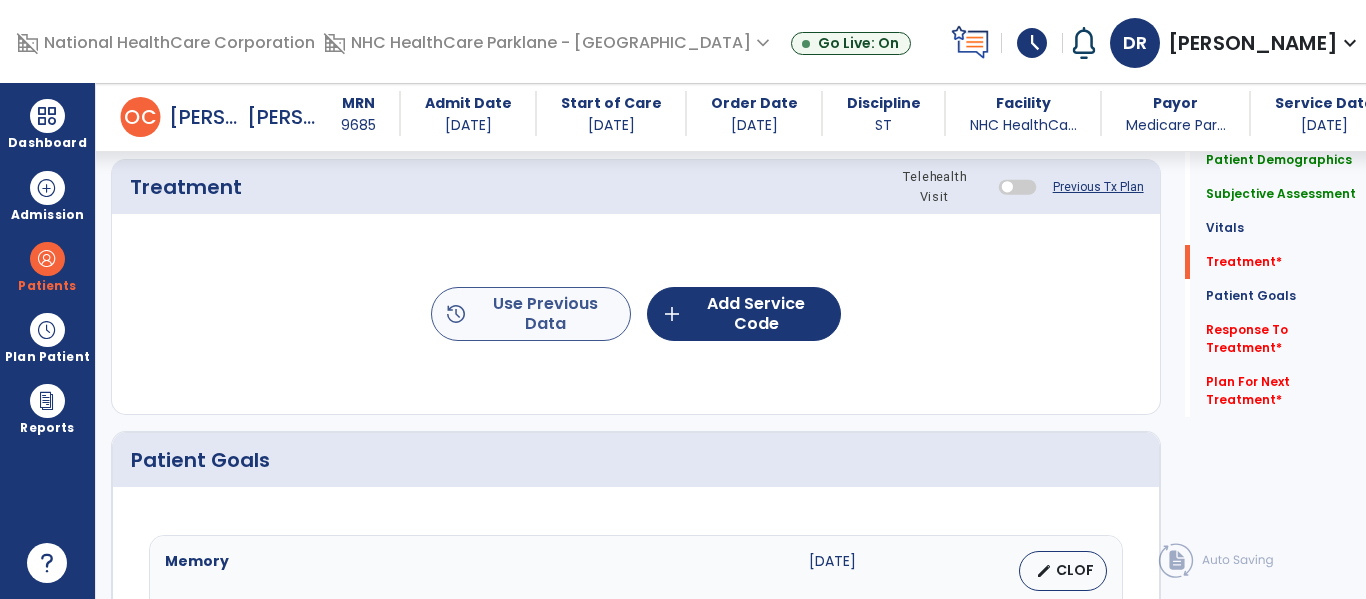 type on "**********" 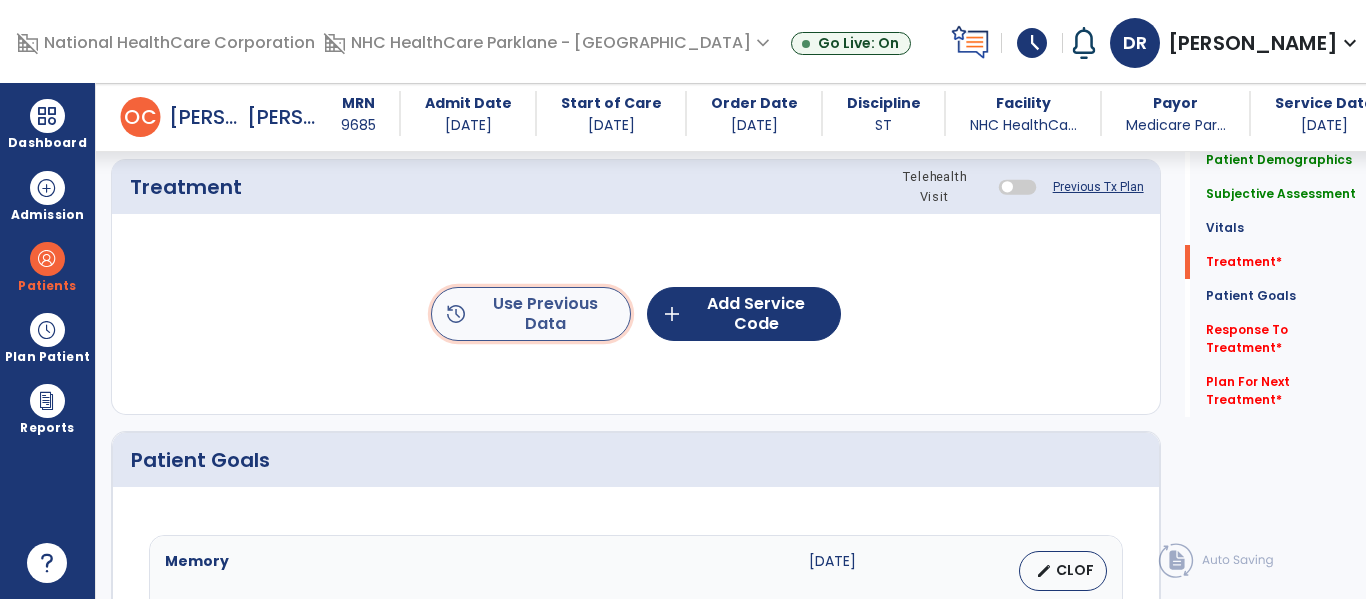 click on "history  Use Previous Data" 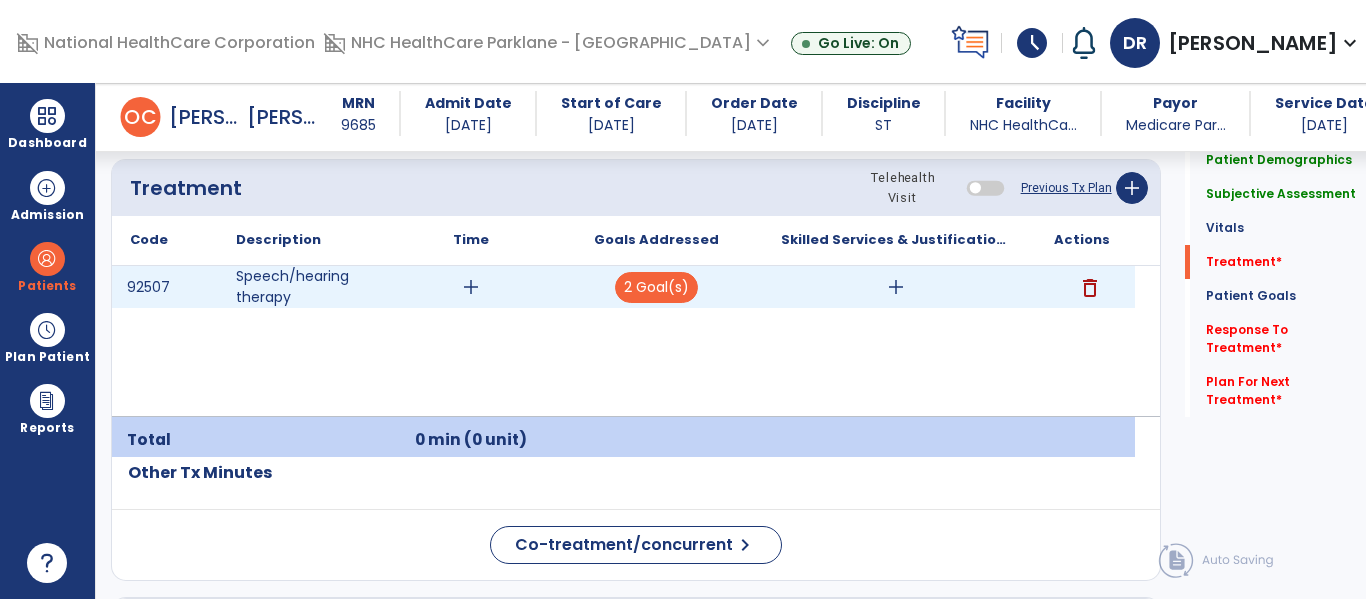 click on "add" at bounding box center (896, 287) 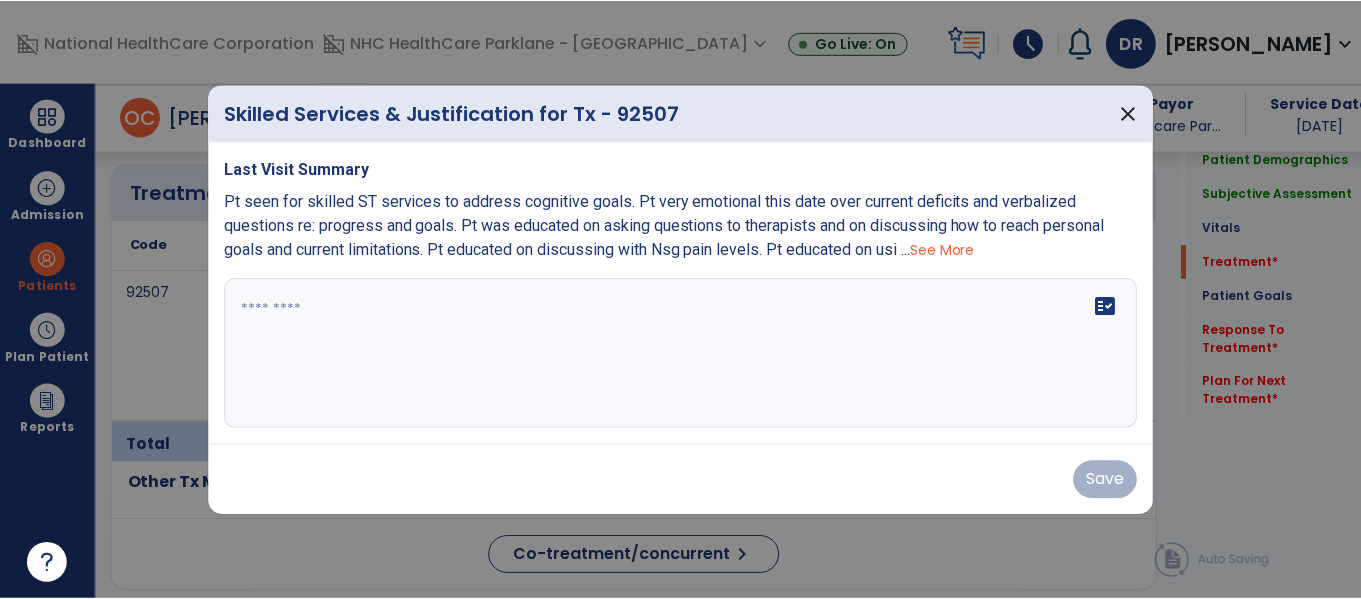 scroll, scrollTop: 1200, scrollLeft: 0, axis: vertical 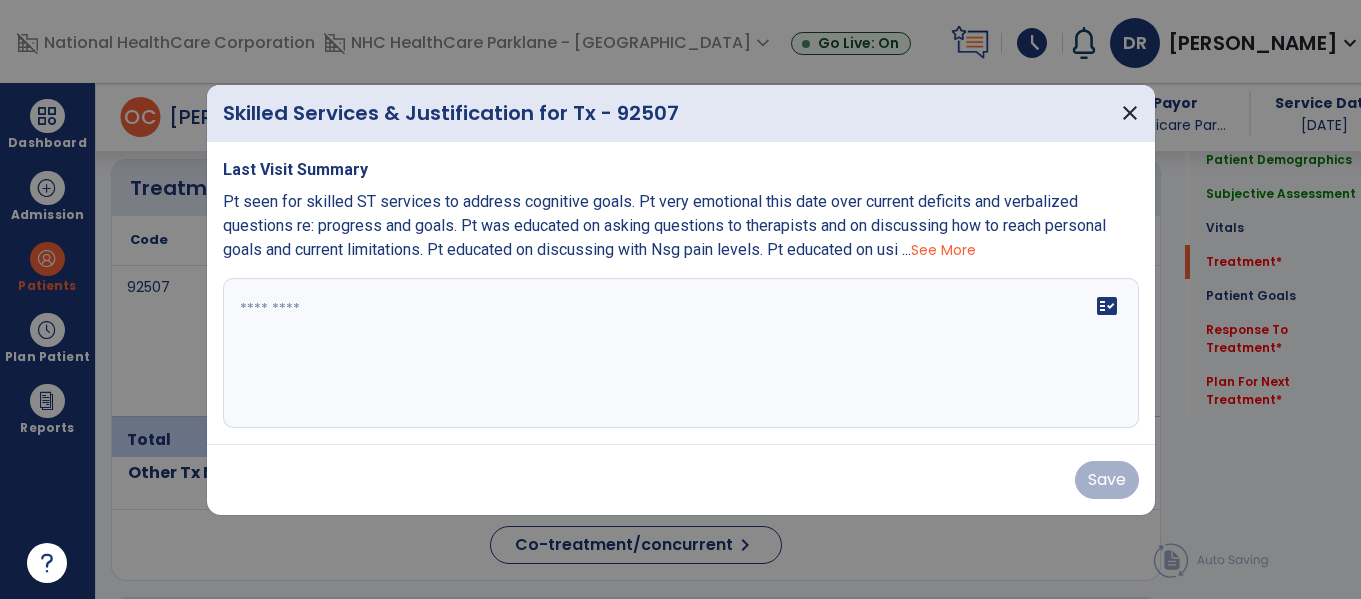 click on "See More" at bounding box center [943, 250] 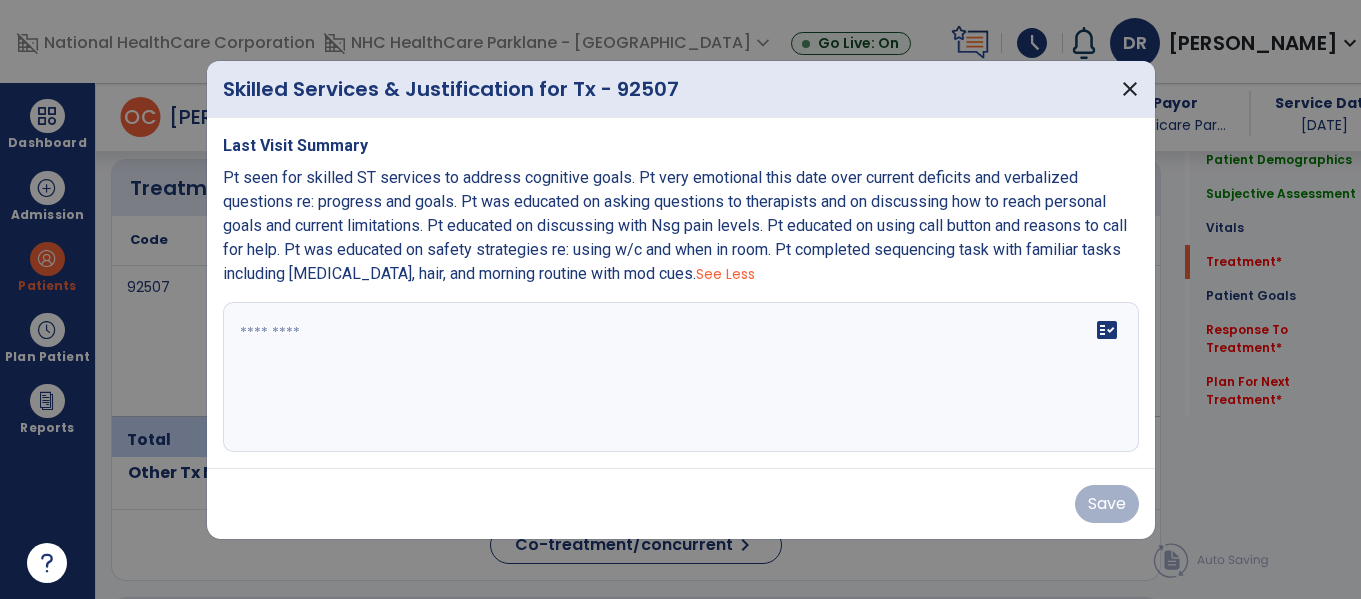 click at bounding box center (681, 377) 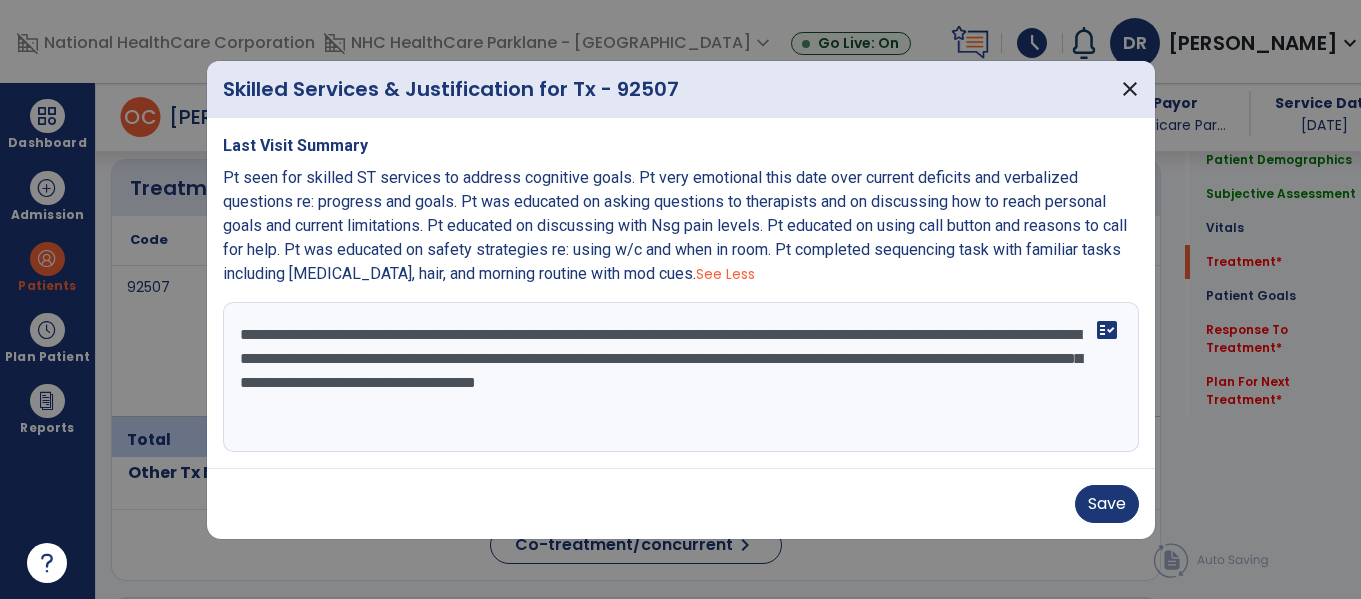 click on "**********" at bounding box center [681, 377] 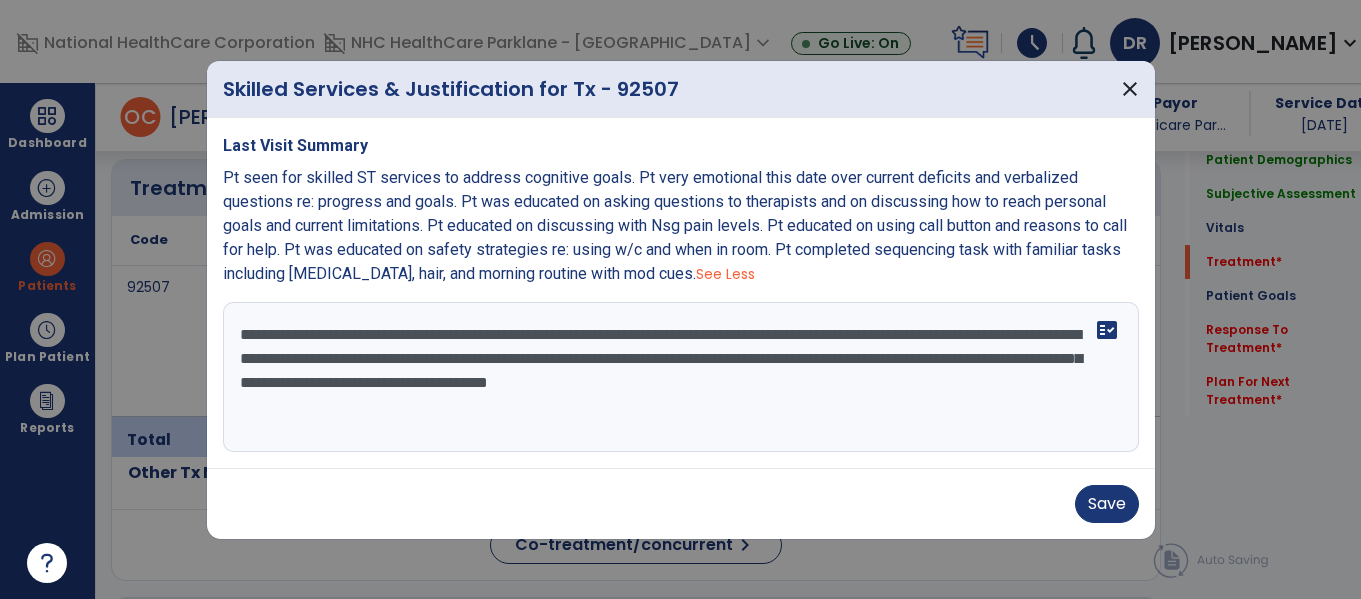 drag, startPoint x: 941, startPoint y: 387, endPoint x: 907, endPoint y: 377, distance: 35.44009 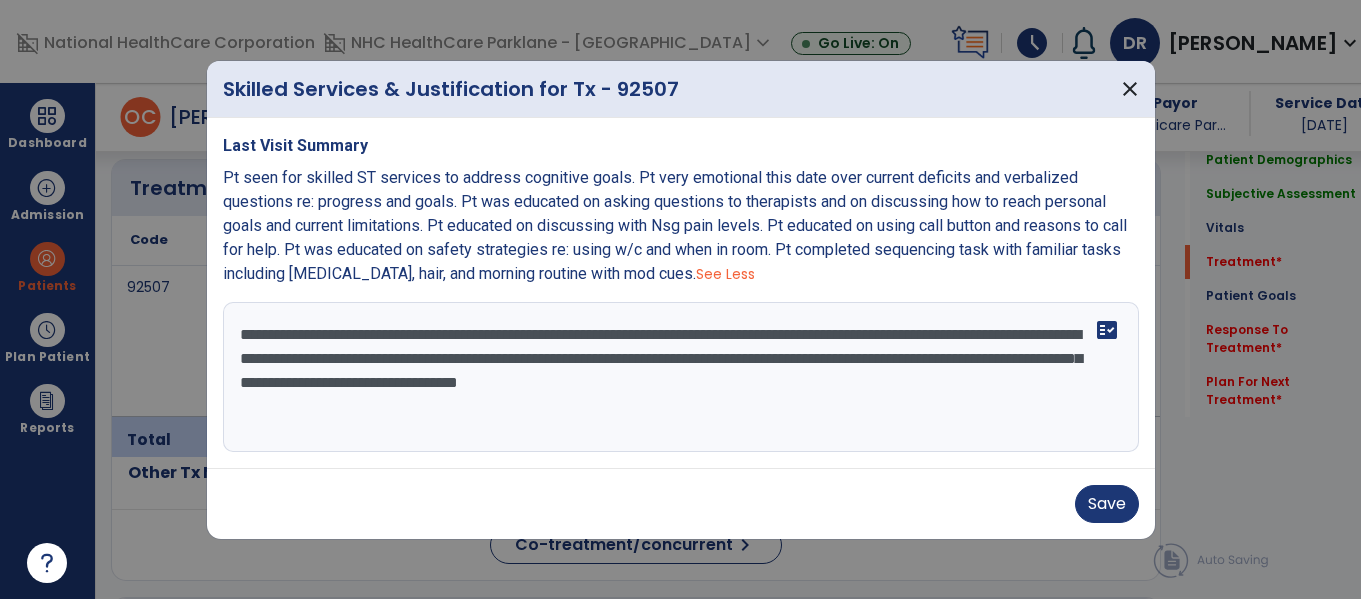 click on "**********" at bounding box center (681, 377) 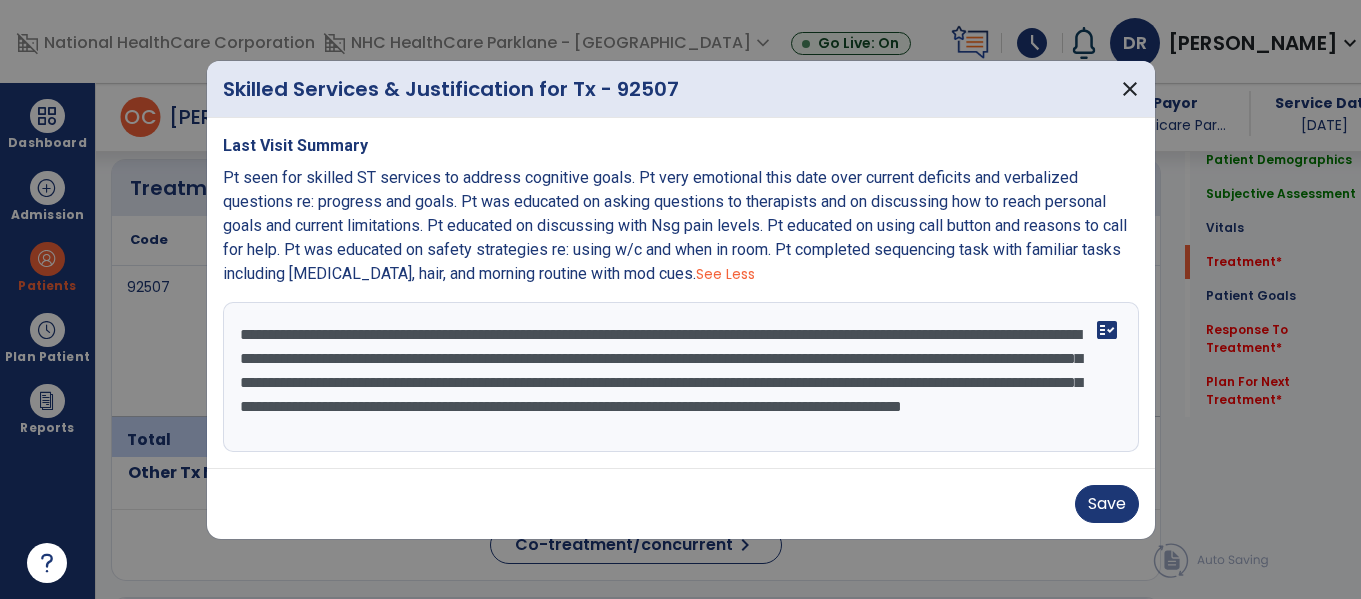 scroll, scrollTop: 16, scrollLeft: 0, axis: vertical 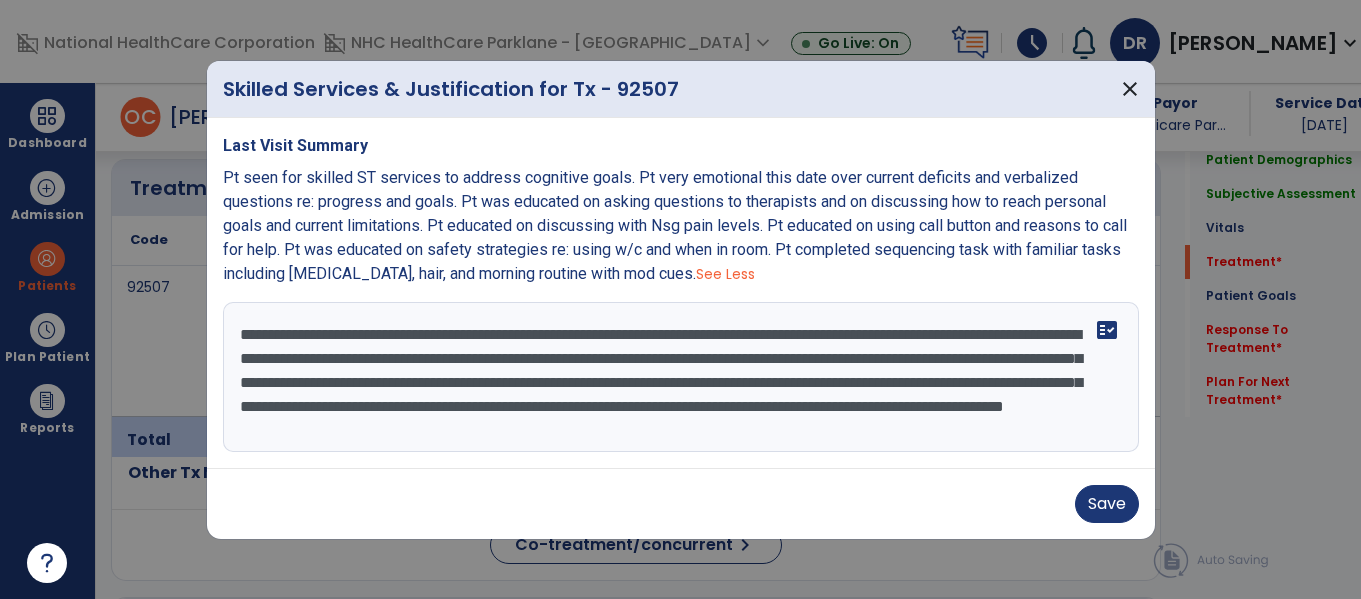 click on "**********" at bounding box center (681, 377) 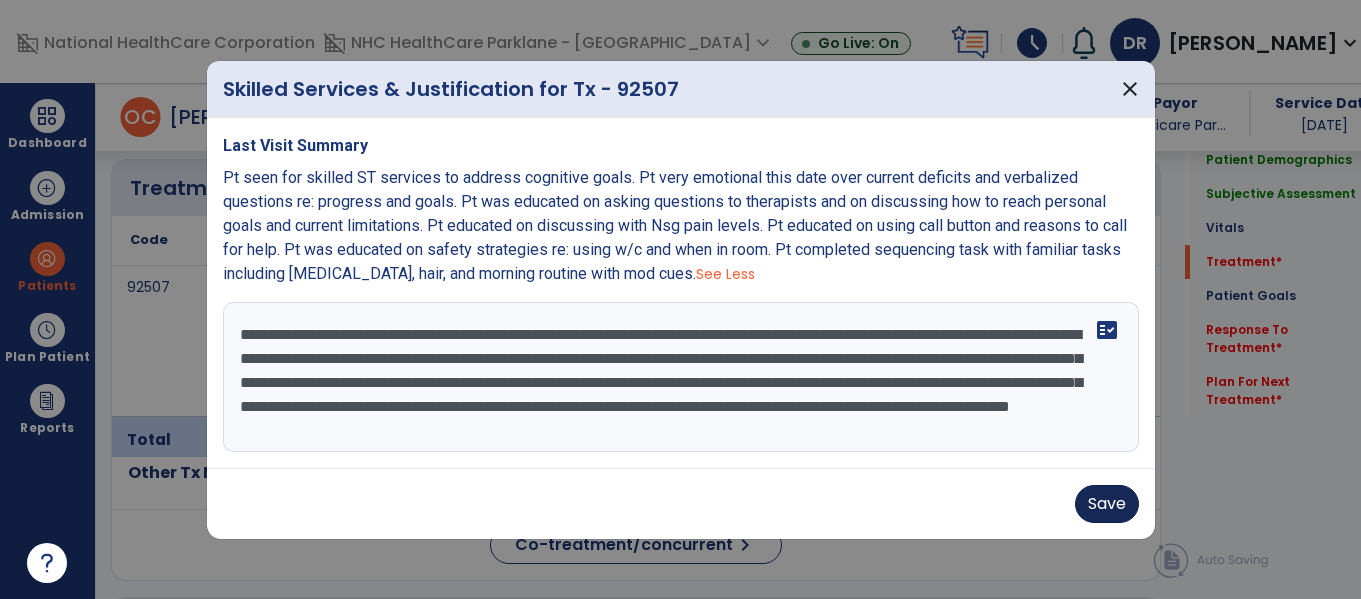 type on "**********" 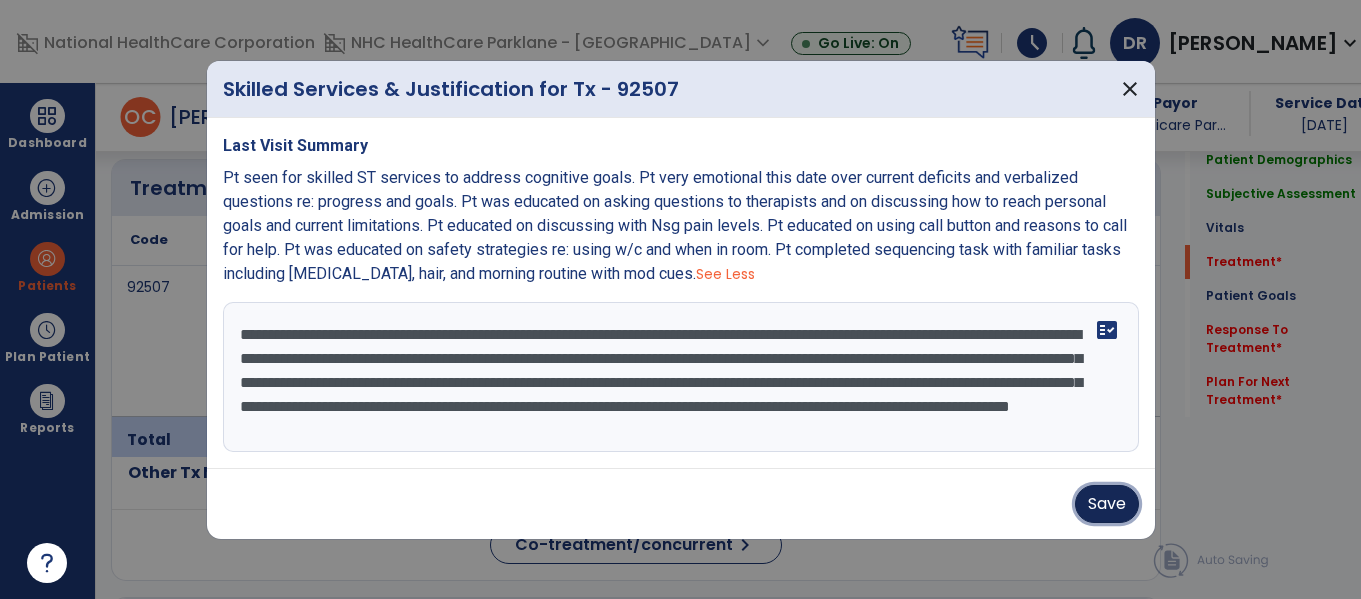 click on "Save" at bounding box center (1107, 504) 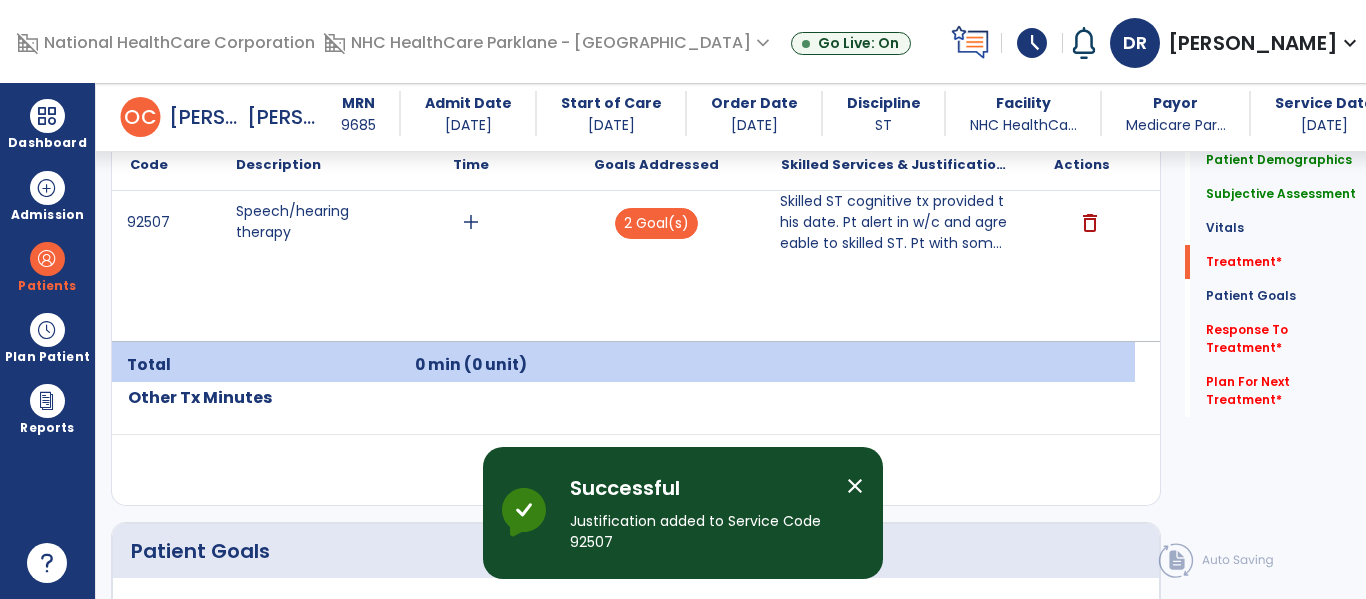 scroll, scrollTop: 1300, scrollLeft: 0, axis: vertical 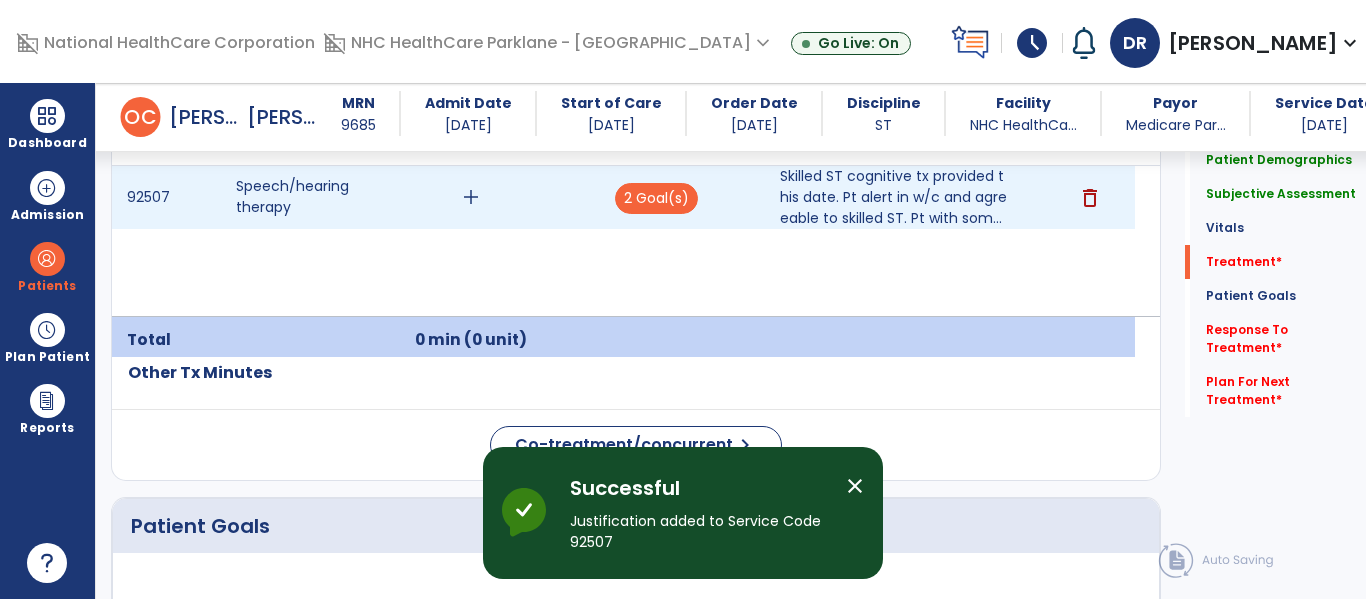 click on "add" at bounding box center [471, 197] 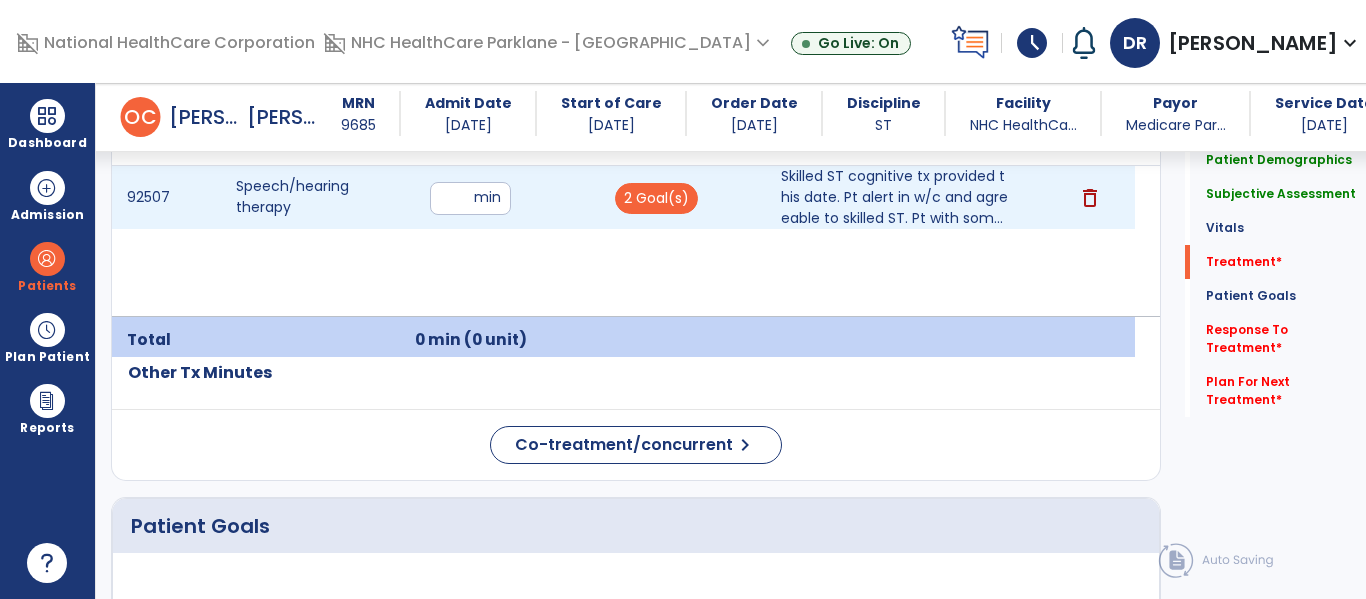 type on "**" 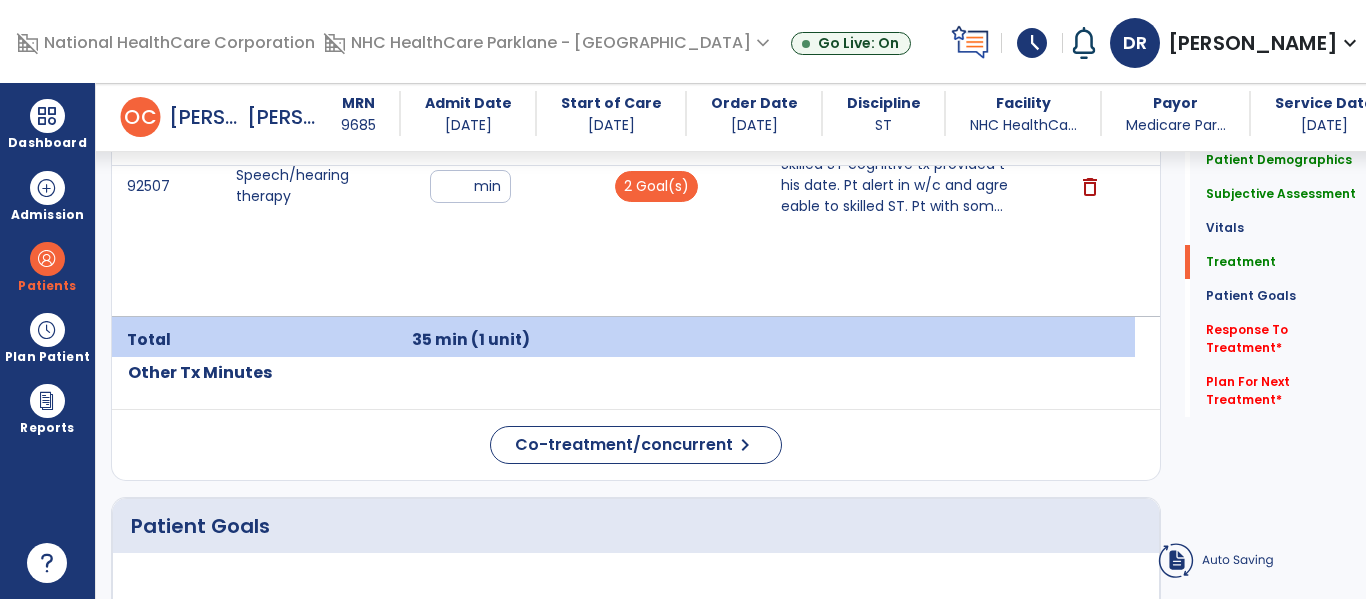 click on "Other Tx Minutes" 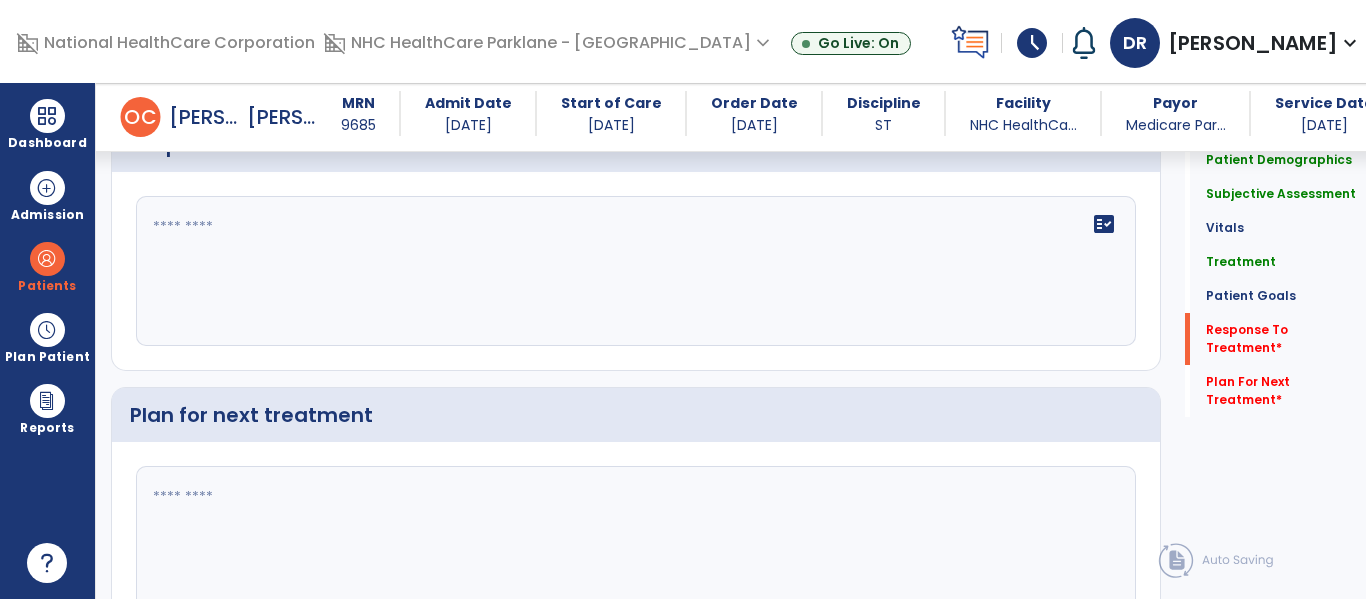scroll, scrollTop: 2400, scrollLeft: 0, axis: vertical 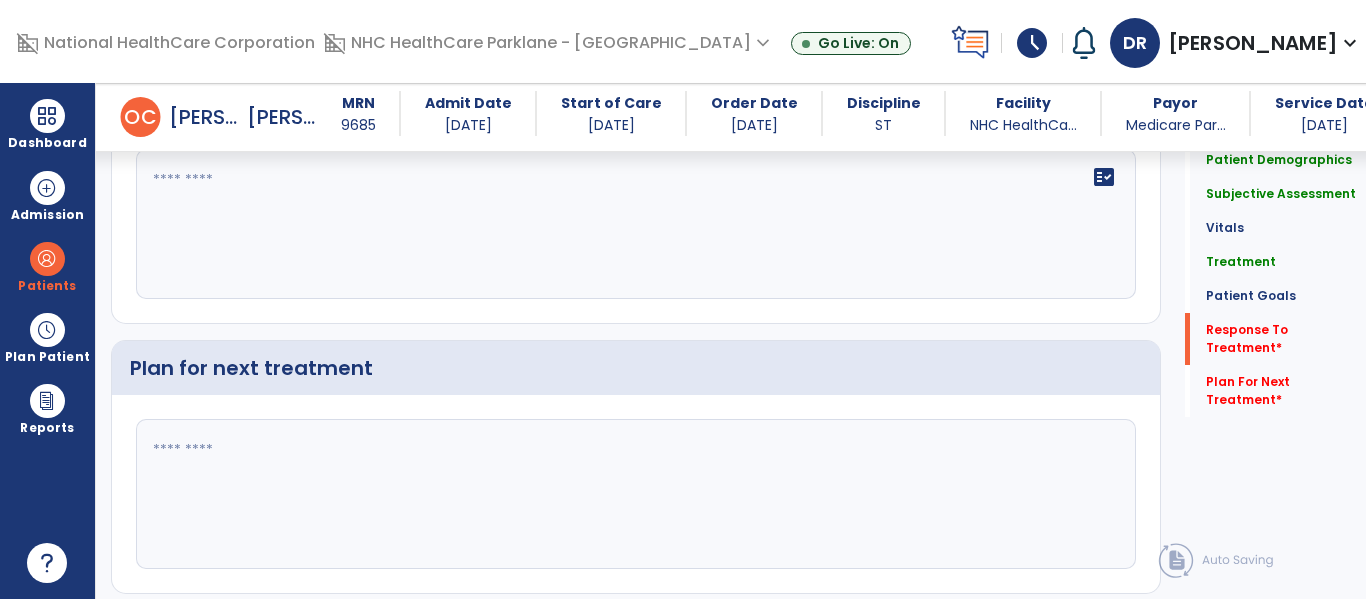click on "fact_check" 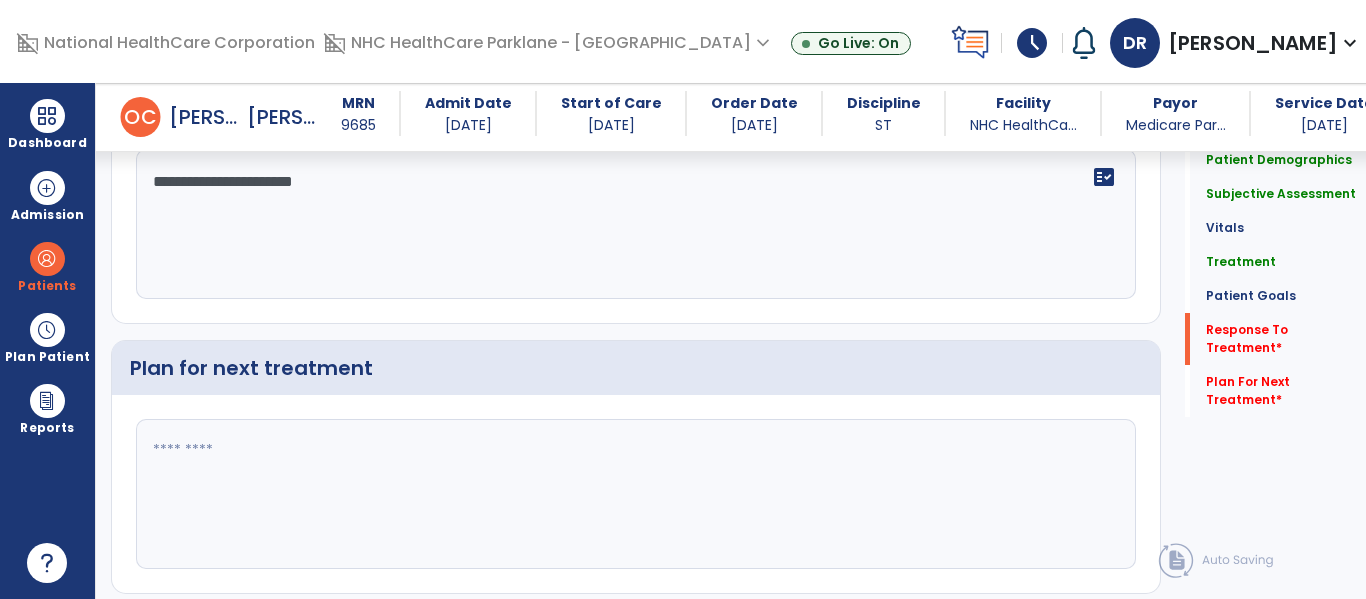 type on "**********" 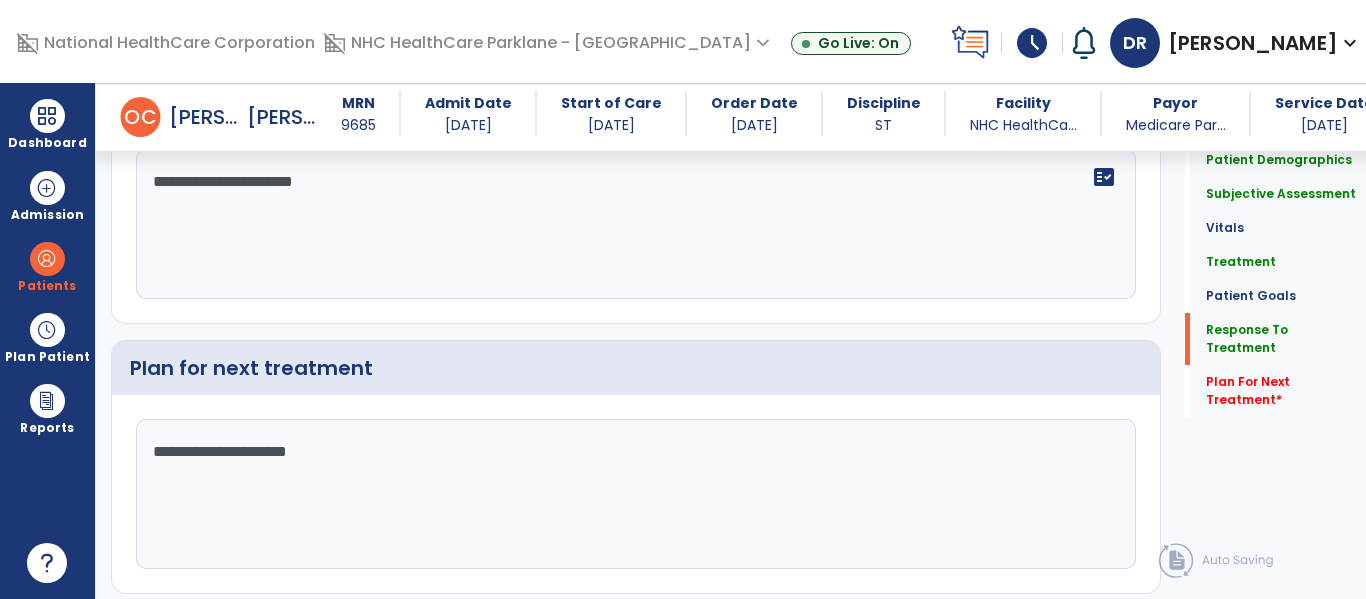 type on "**********" 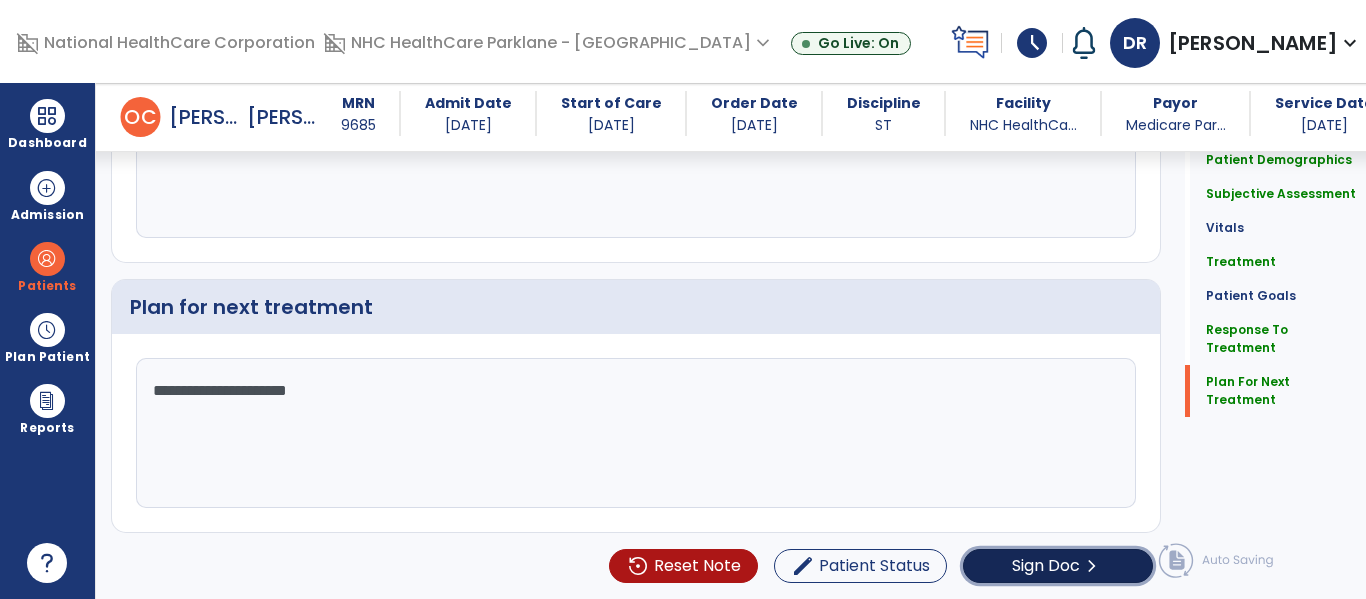 click on "Sign Doc  chevron_right" 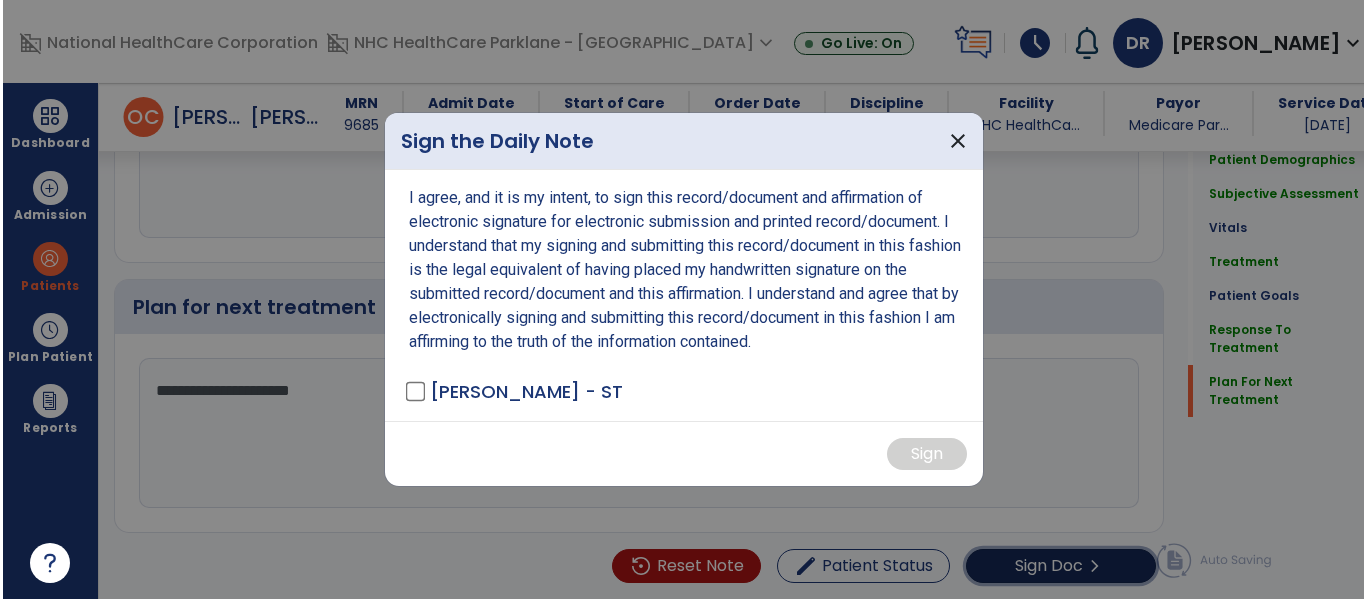 scroll, scrollTop: 2462, scrollLeft: 0, axis: vertical 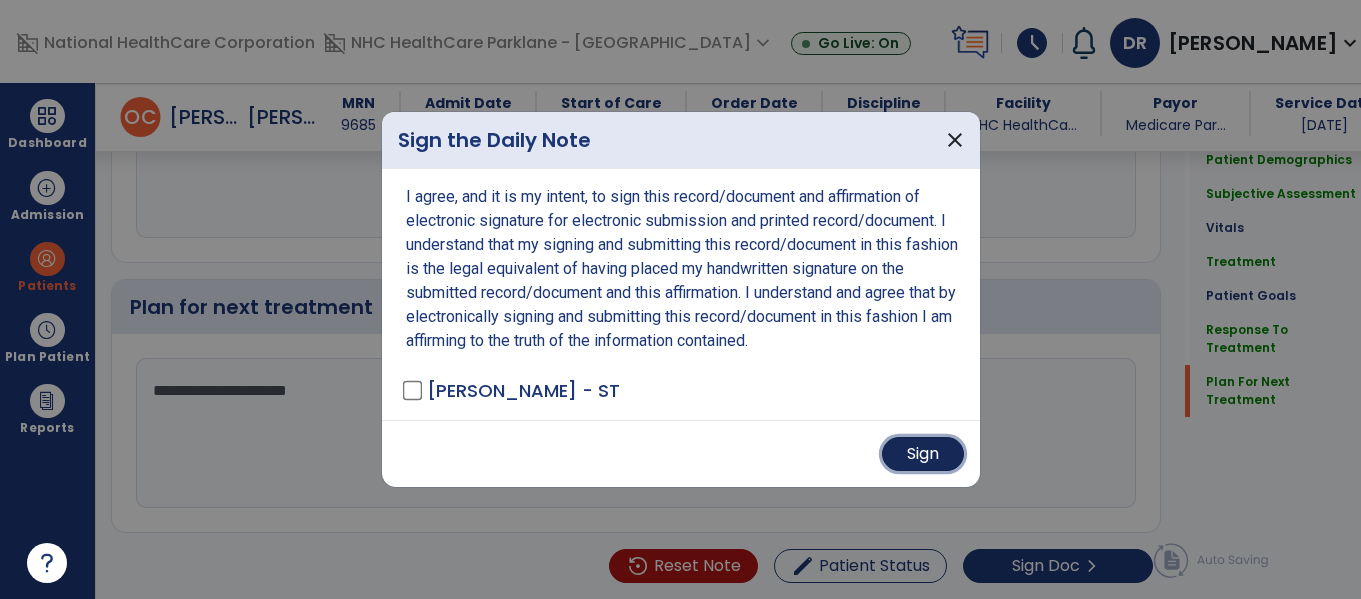 click on "Sign" at bounding box center (923, 454) 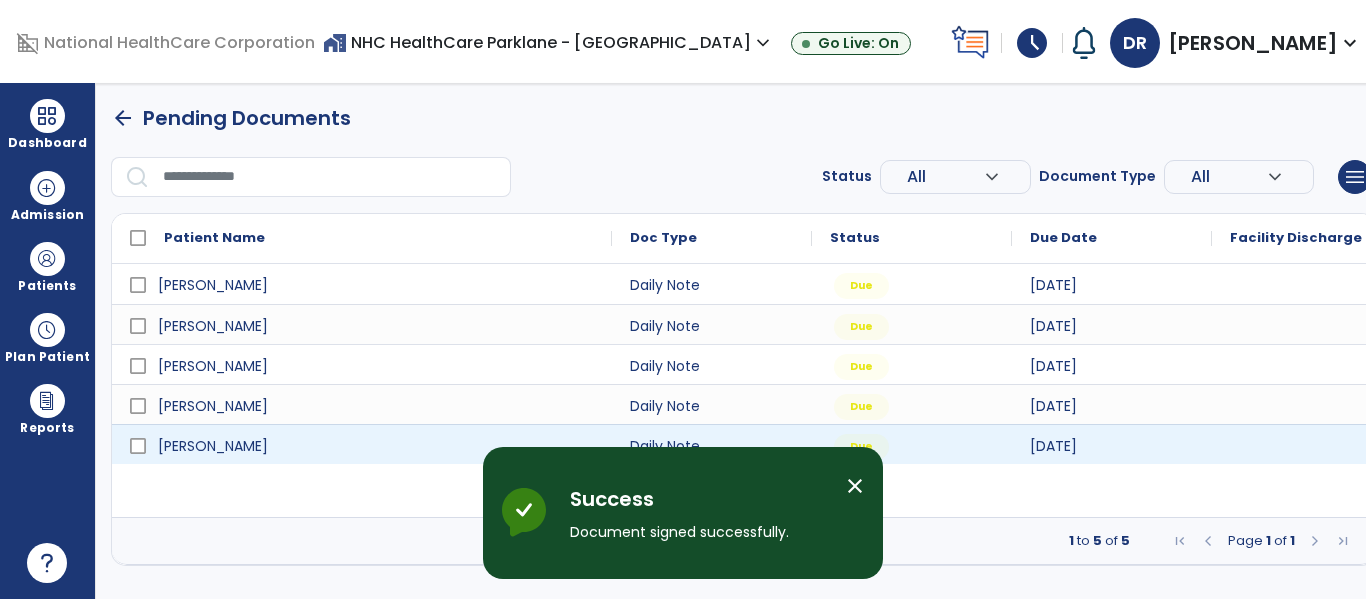 scroll, scrollTop: 0, scrollLeft: 0, axis: both 